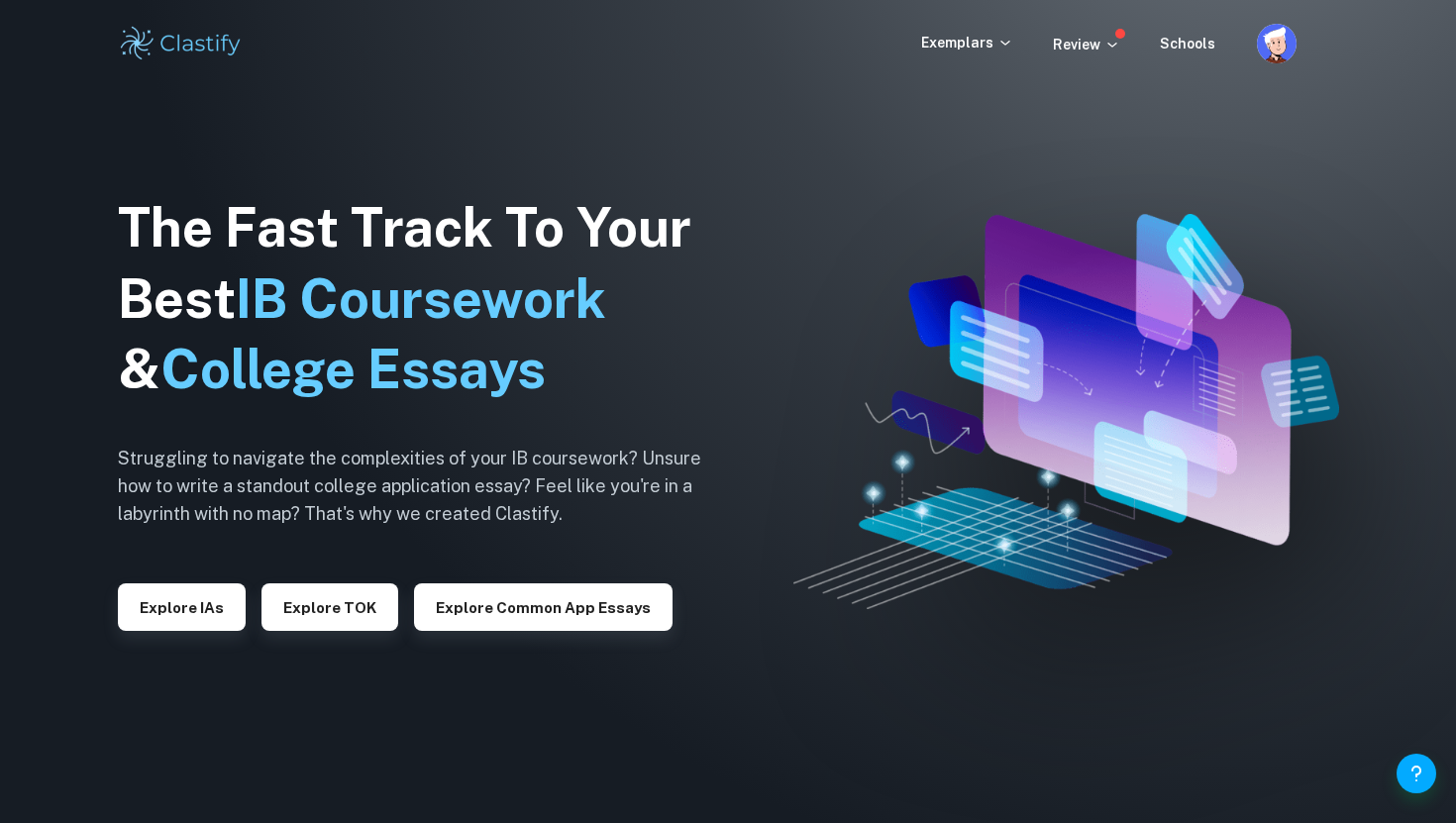 scroll, scrollTop: 0, scrollLeft: 0, axis: both 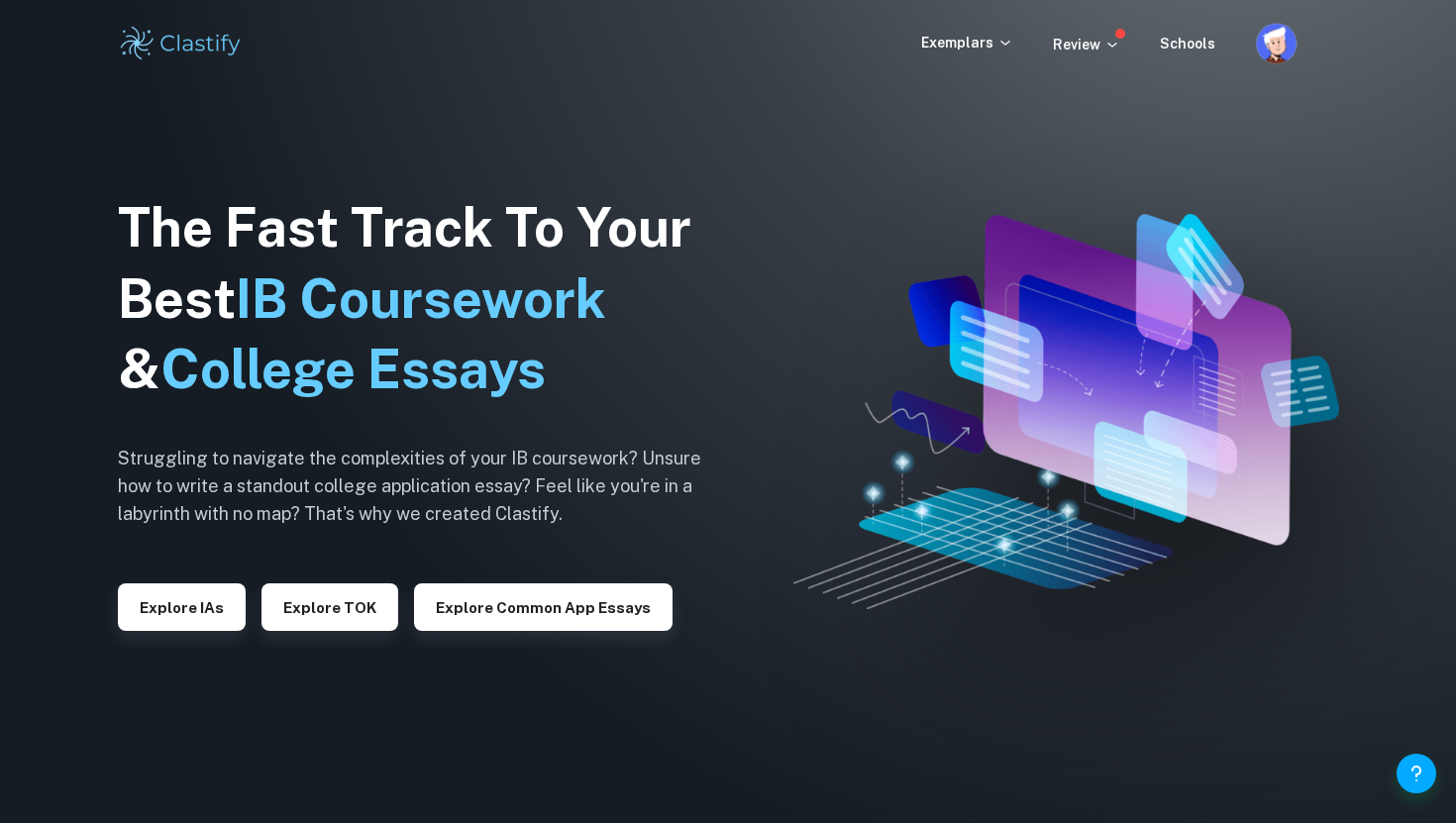click 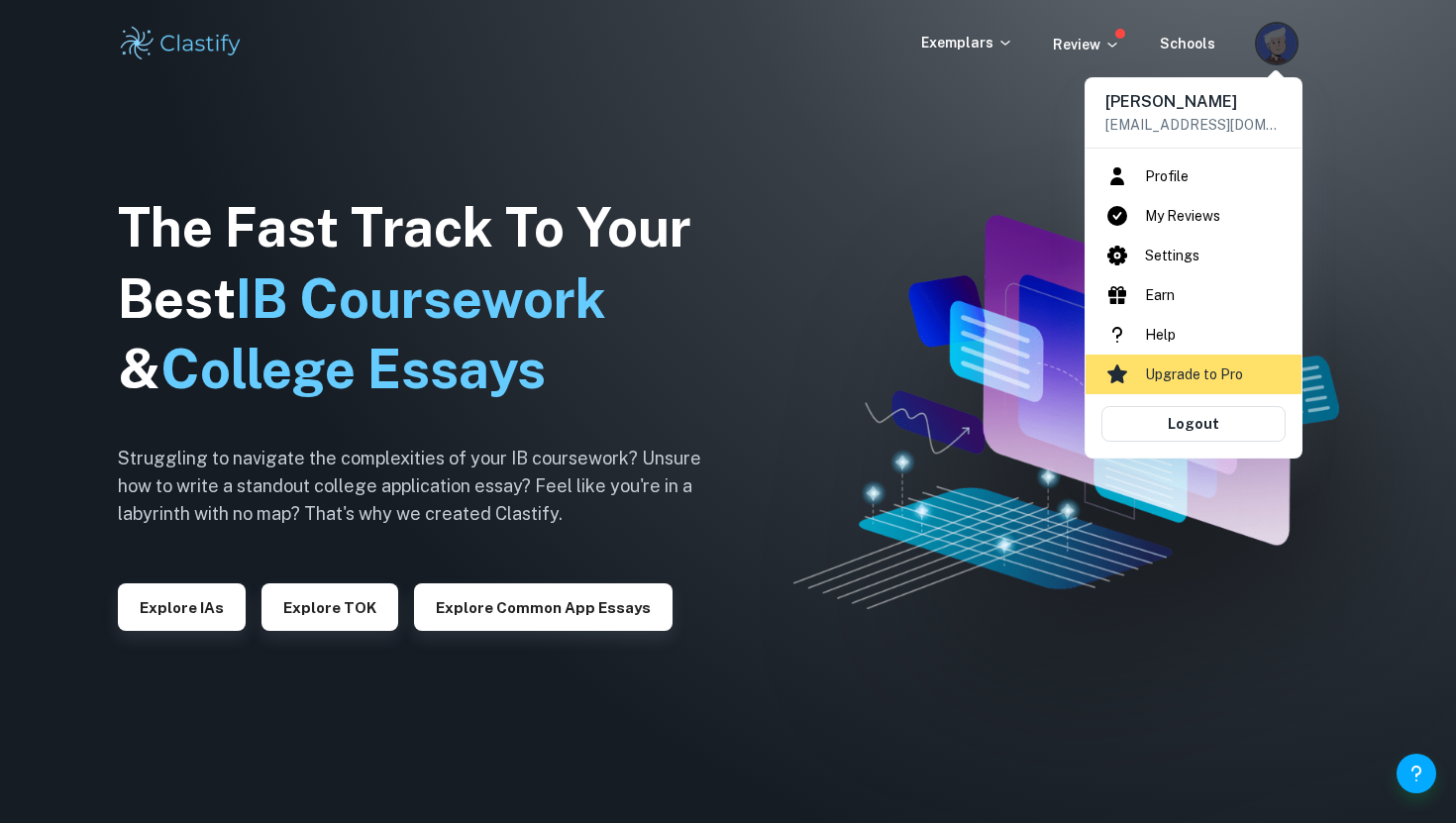 click at bounding box center [728, 411] 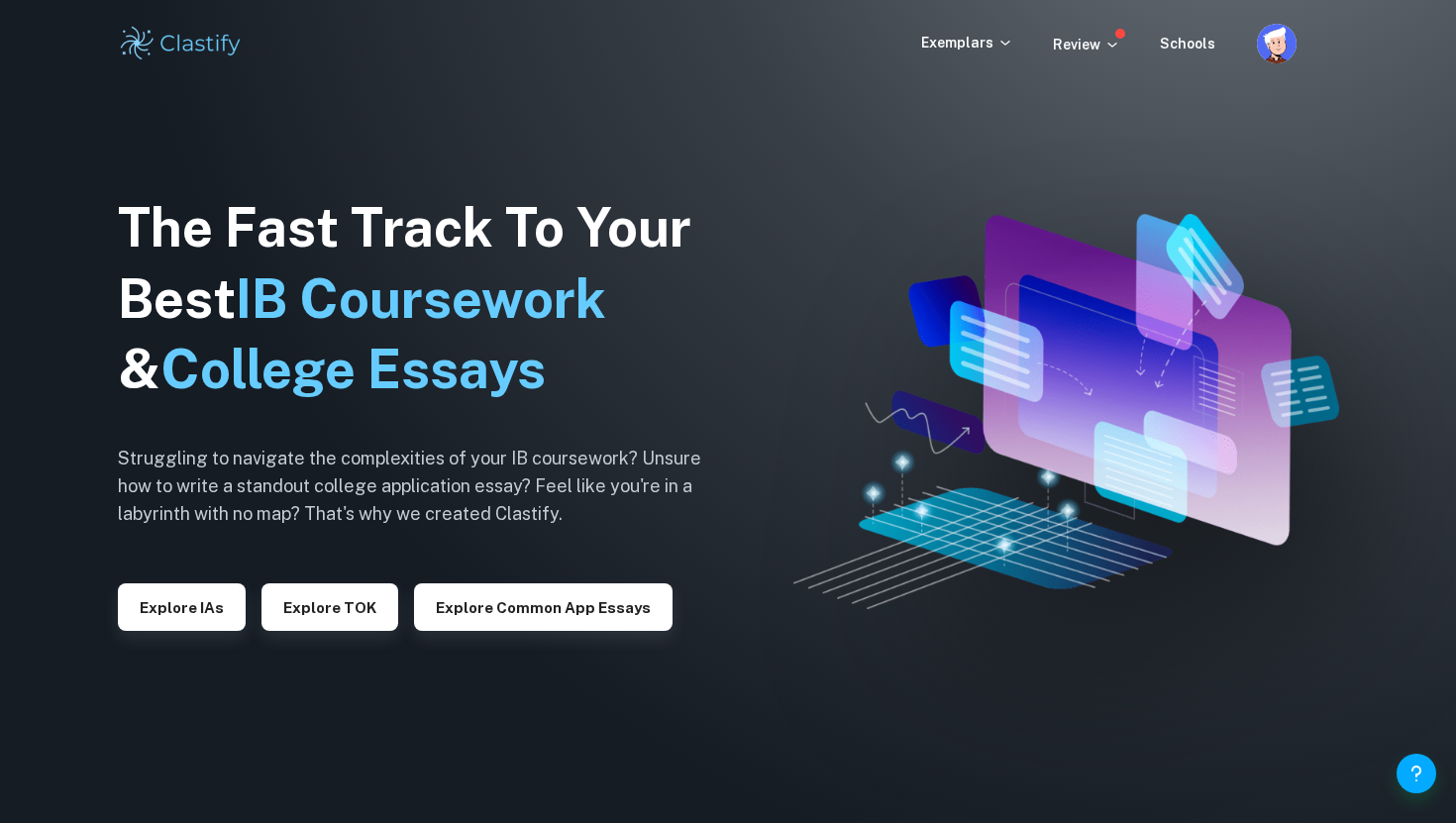 click on "Explore TOK" at bounding box center (330, 607) 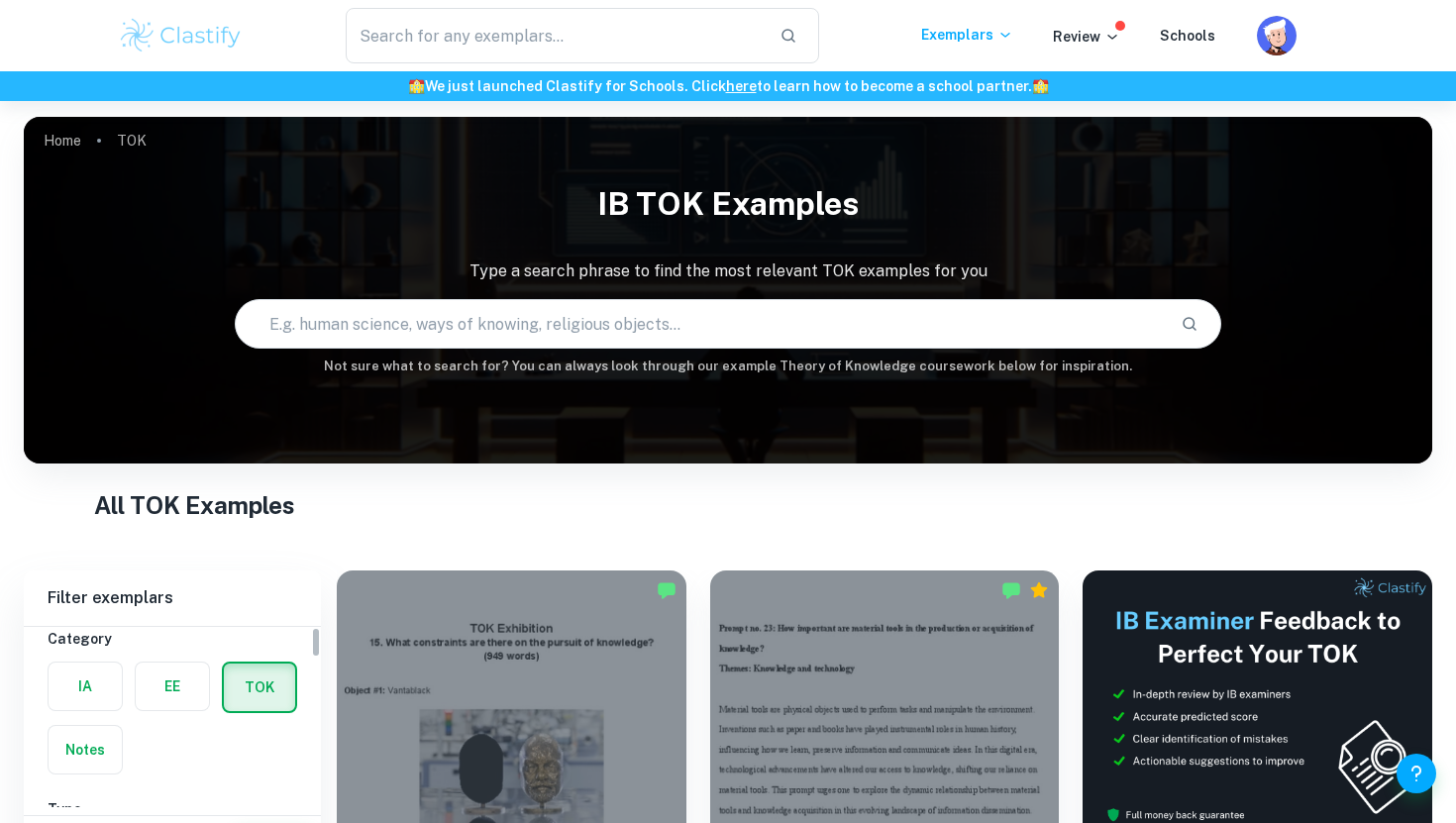 scroll, scrollTop: 0, scrollLeft: 0, axis: both 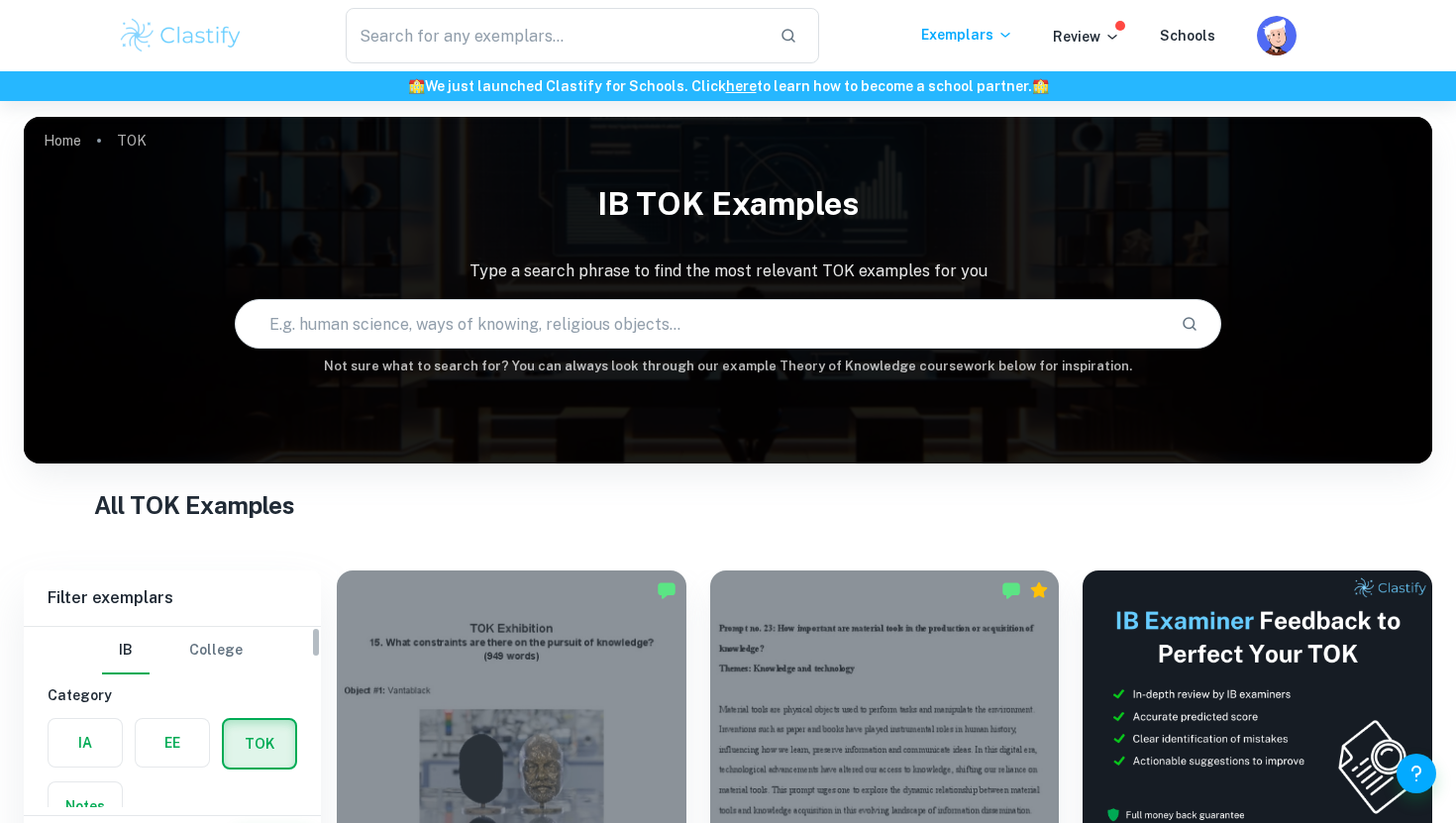click at bounding box center [172, 743] 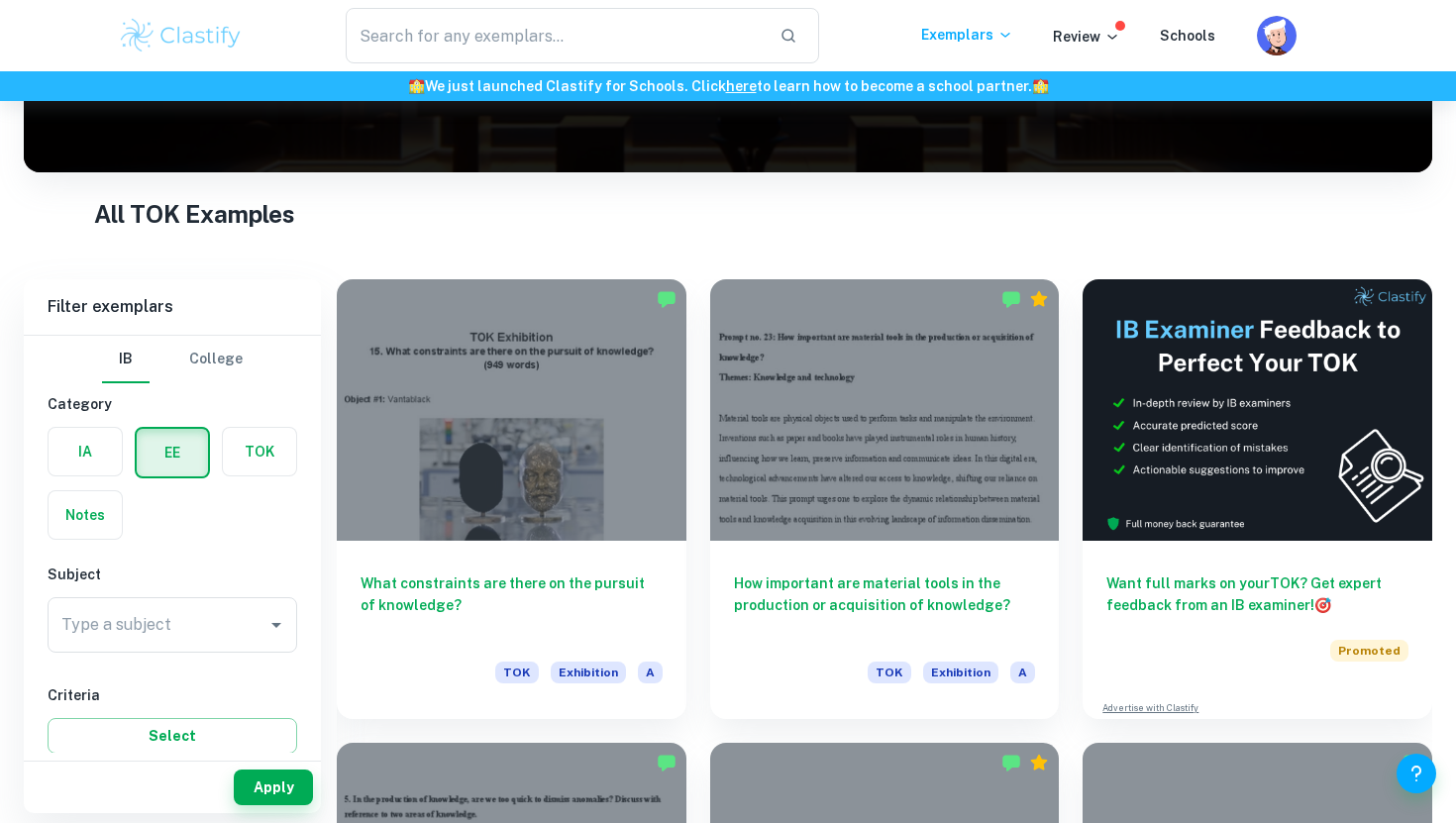 scroll, scrollTop: 379, scrollLeft: 0, axis: vertical 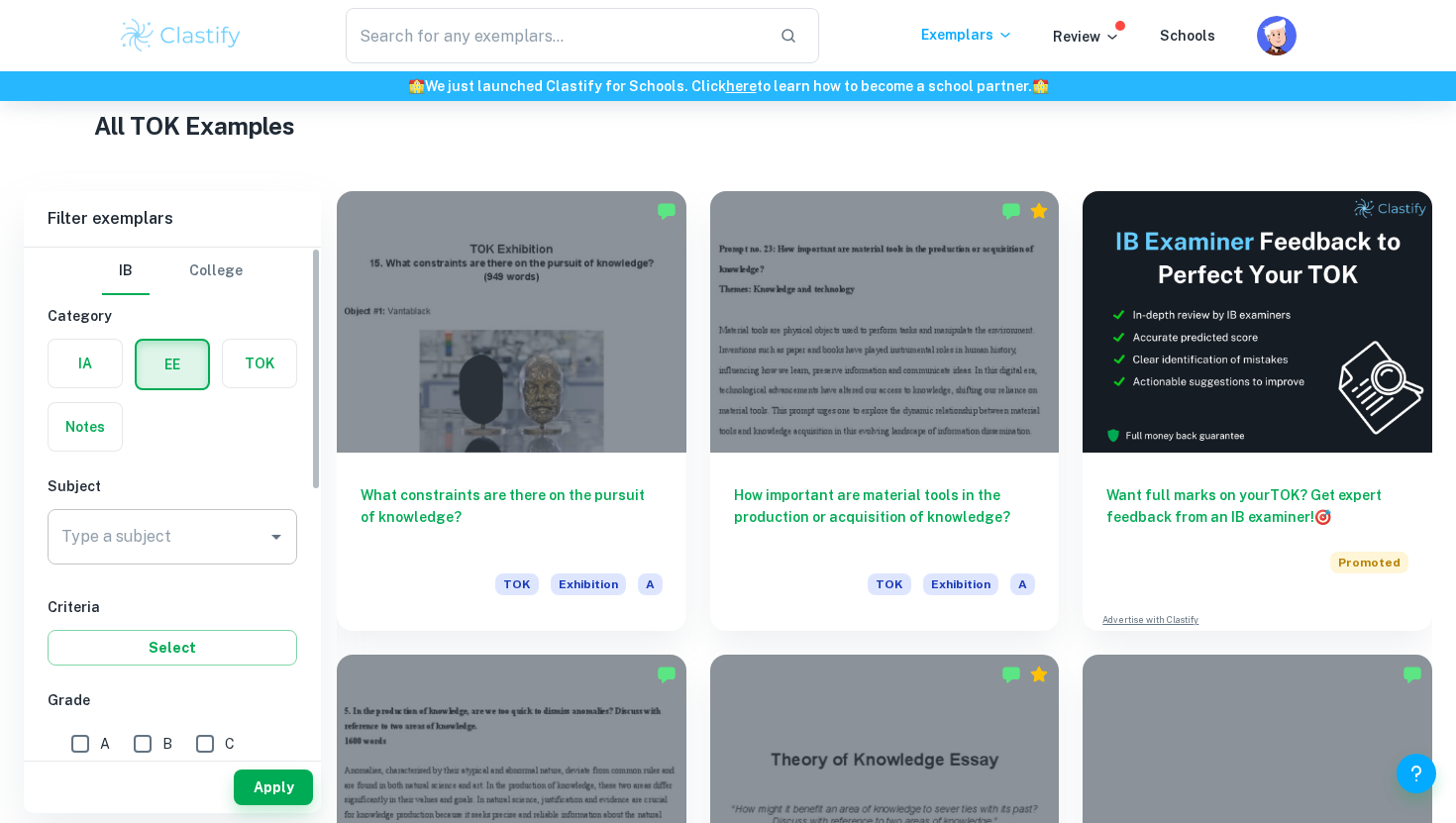 click on "Type a subject" at bounding box center (157, 537) 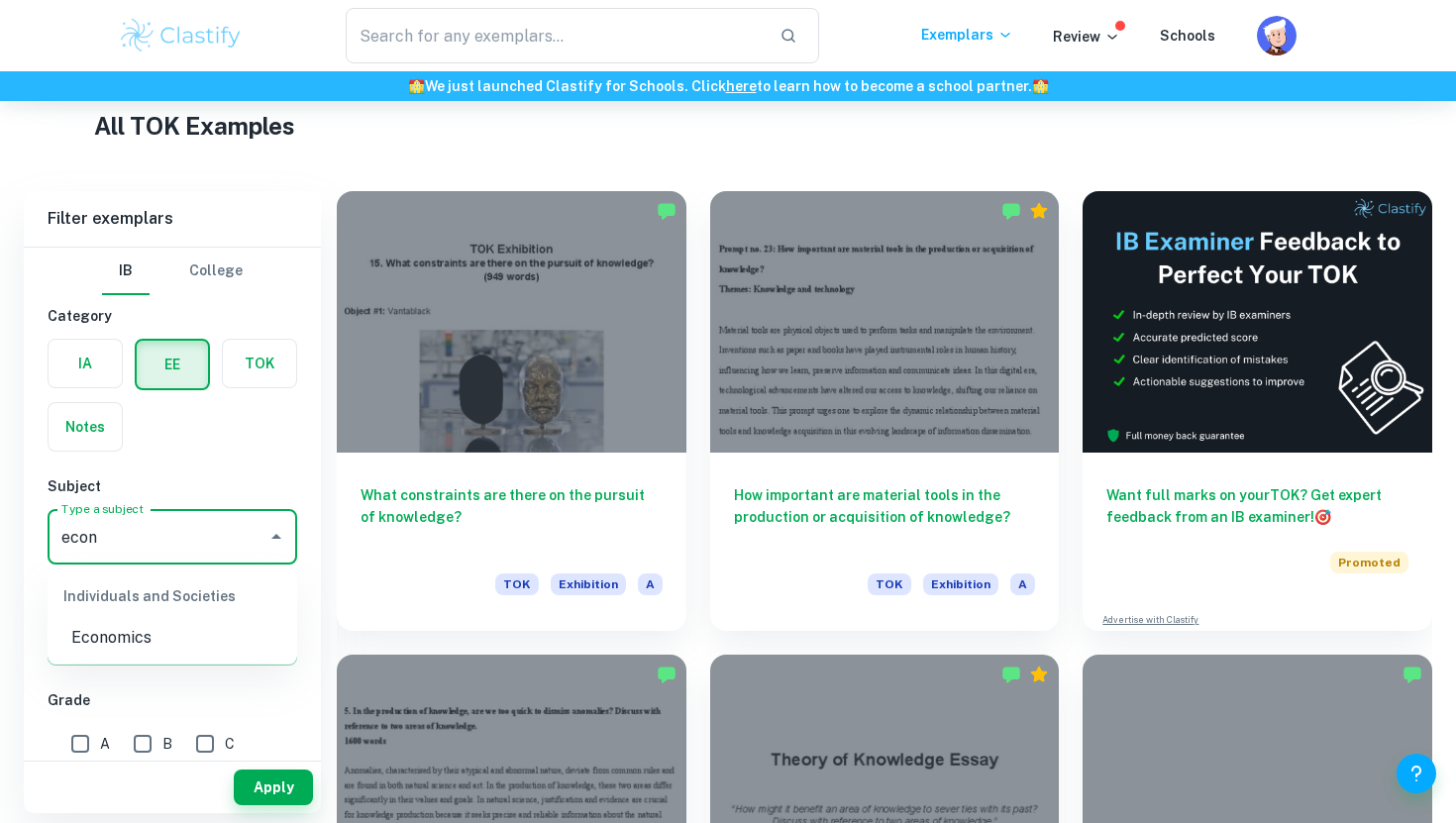 click on "Economics" at bounding box center (172, 638) 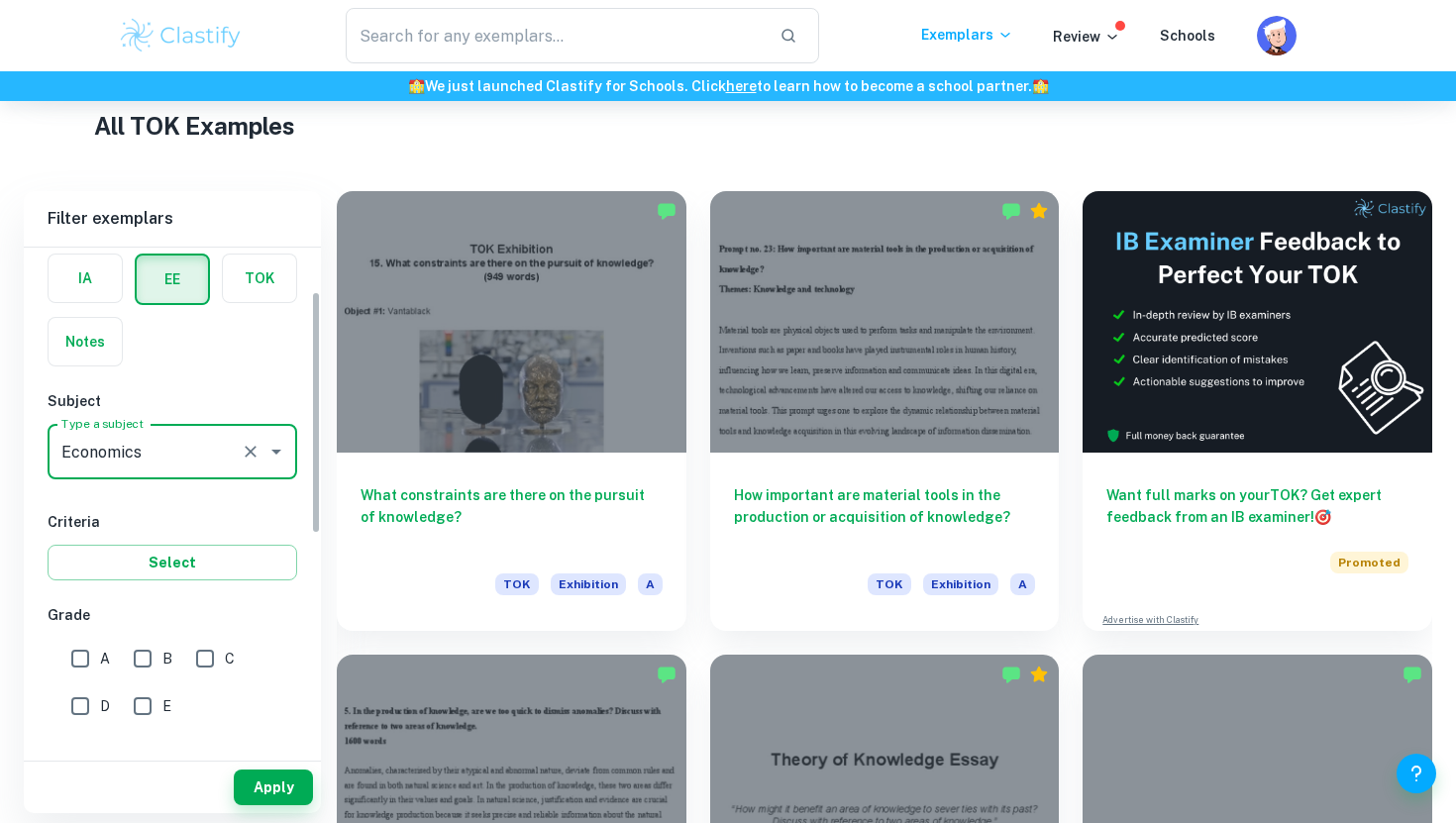 scroll, scrollTop: 94, scrollLeft: 0, axis: vertical 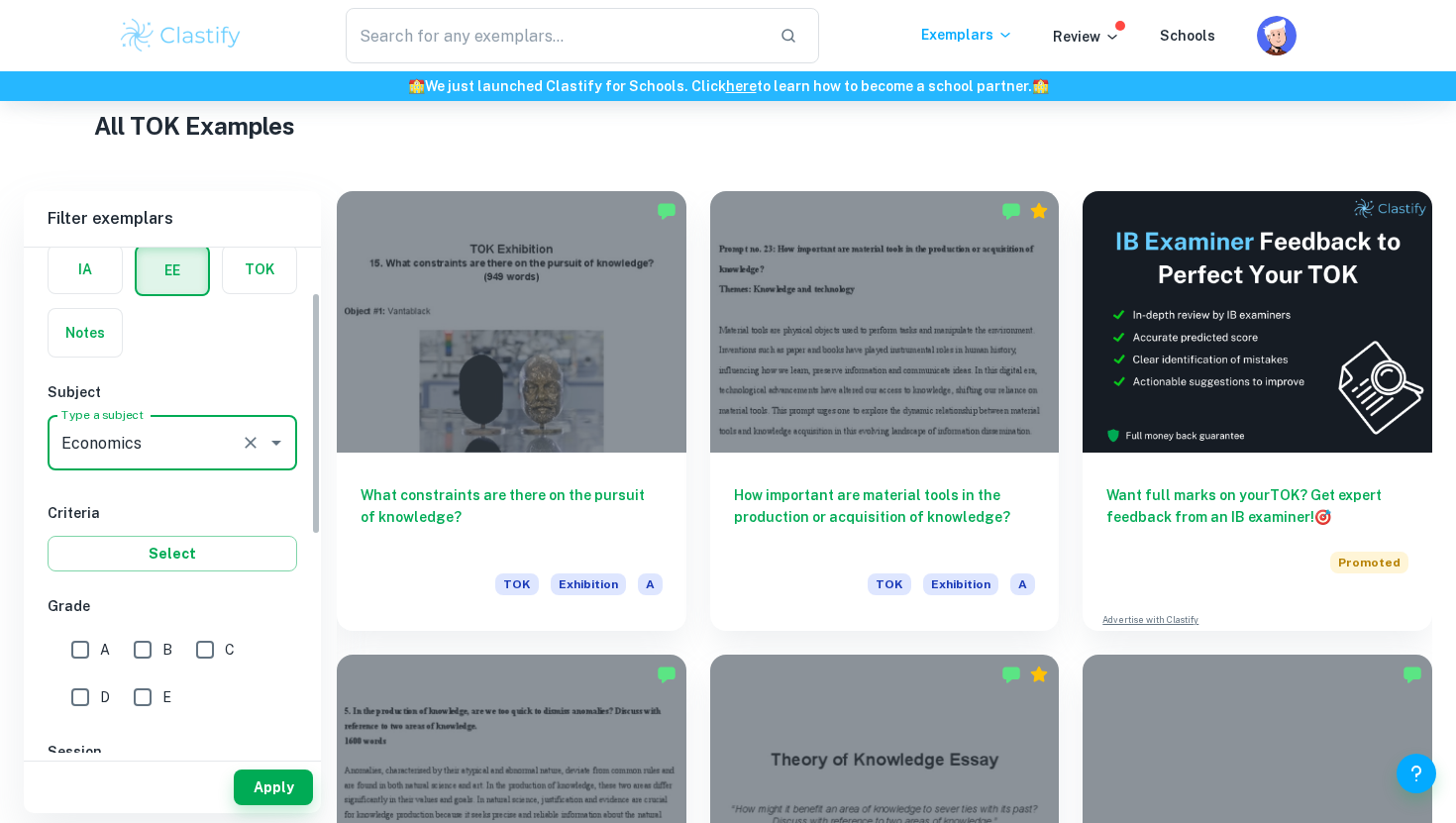 type on "Economics" 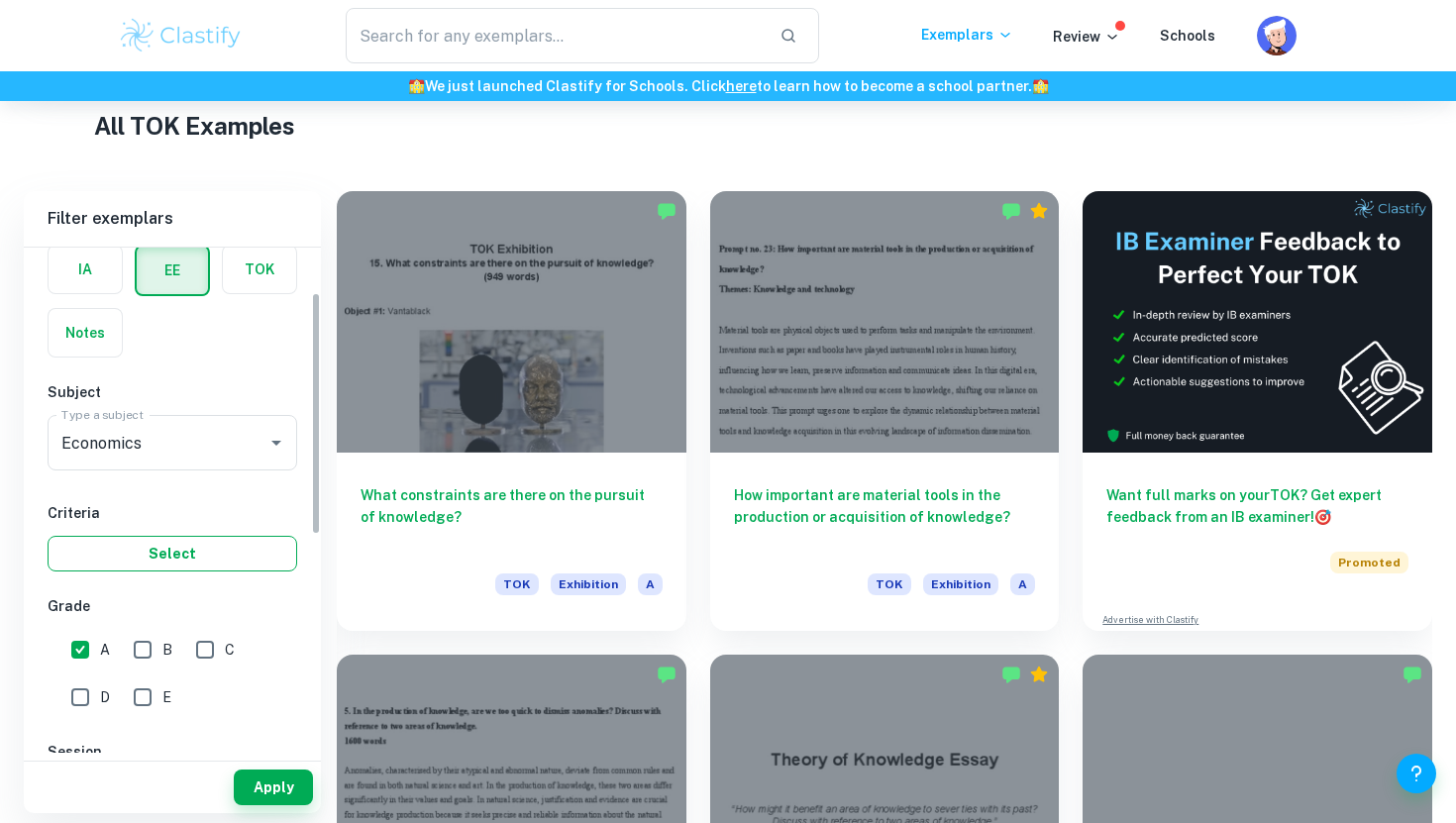 click on "Select" at bounding box center (172, 554) 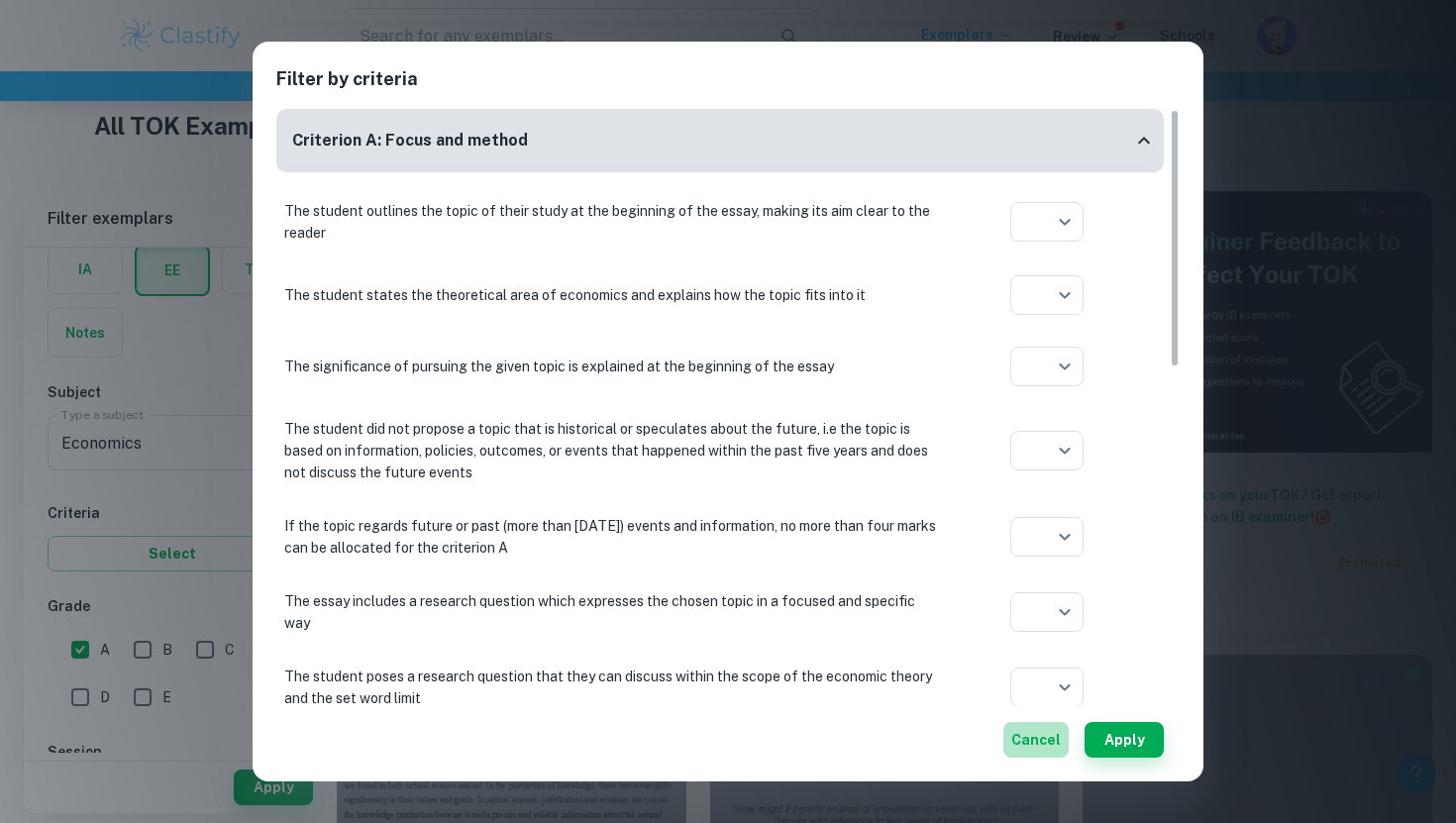 click on "Cancel" at bounding box center [1036, 740] 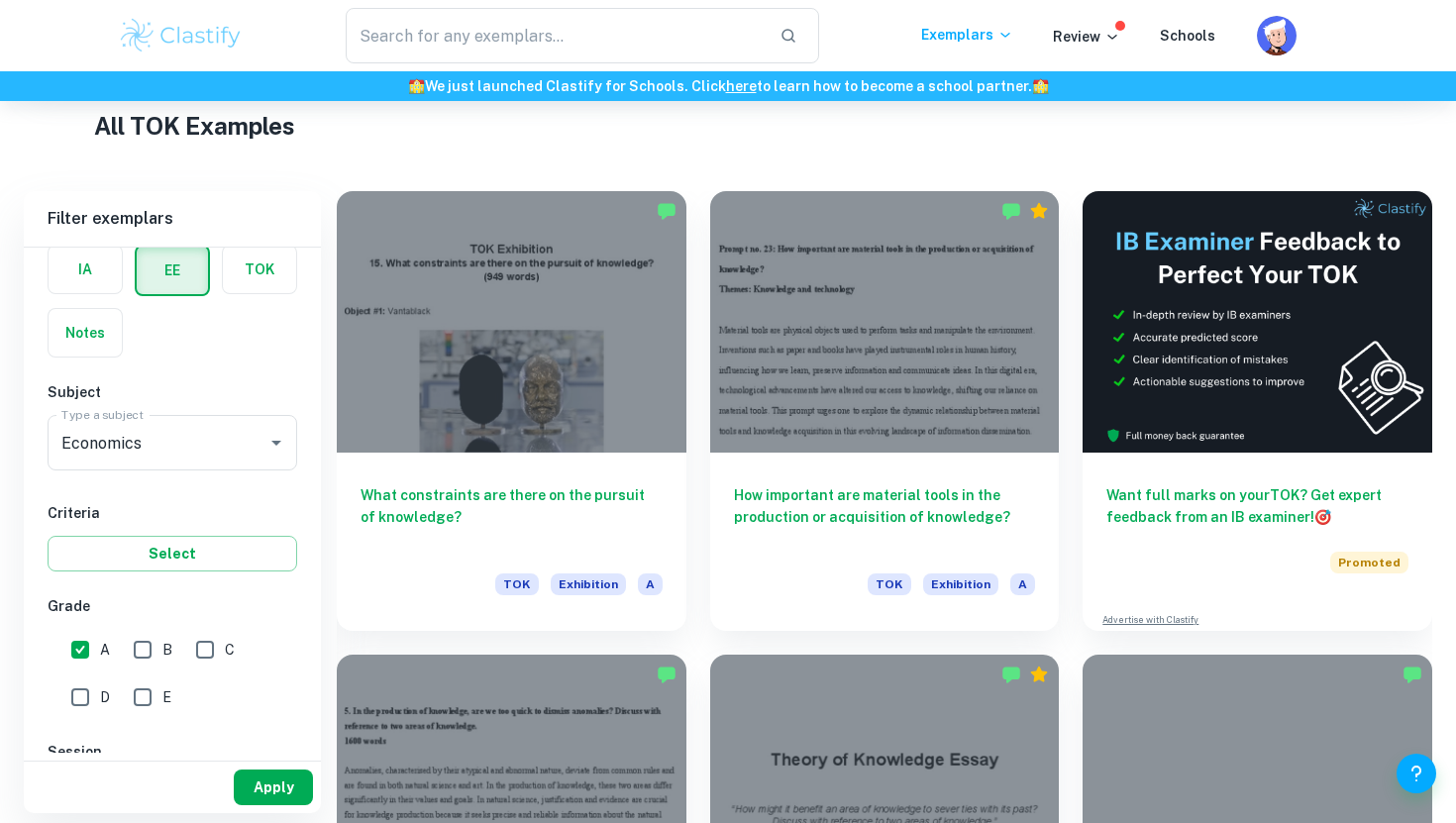 click on "Apply" at bounding box center [273, 787] 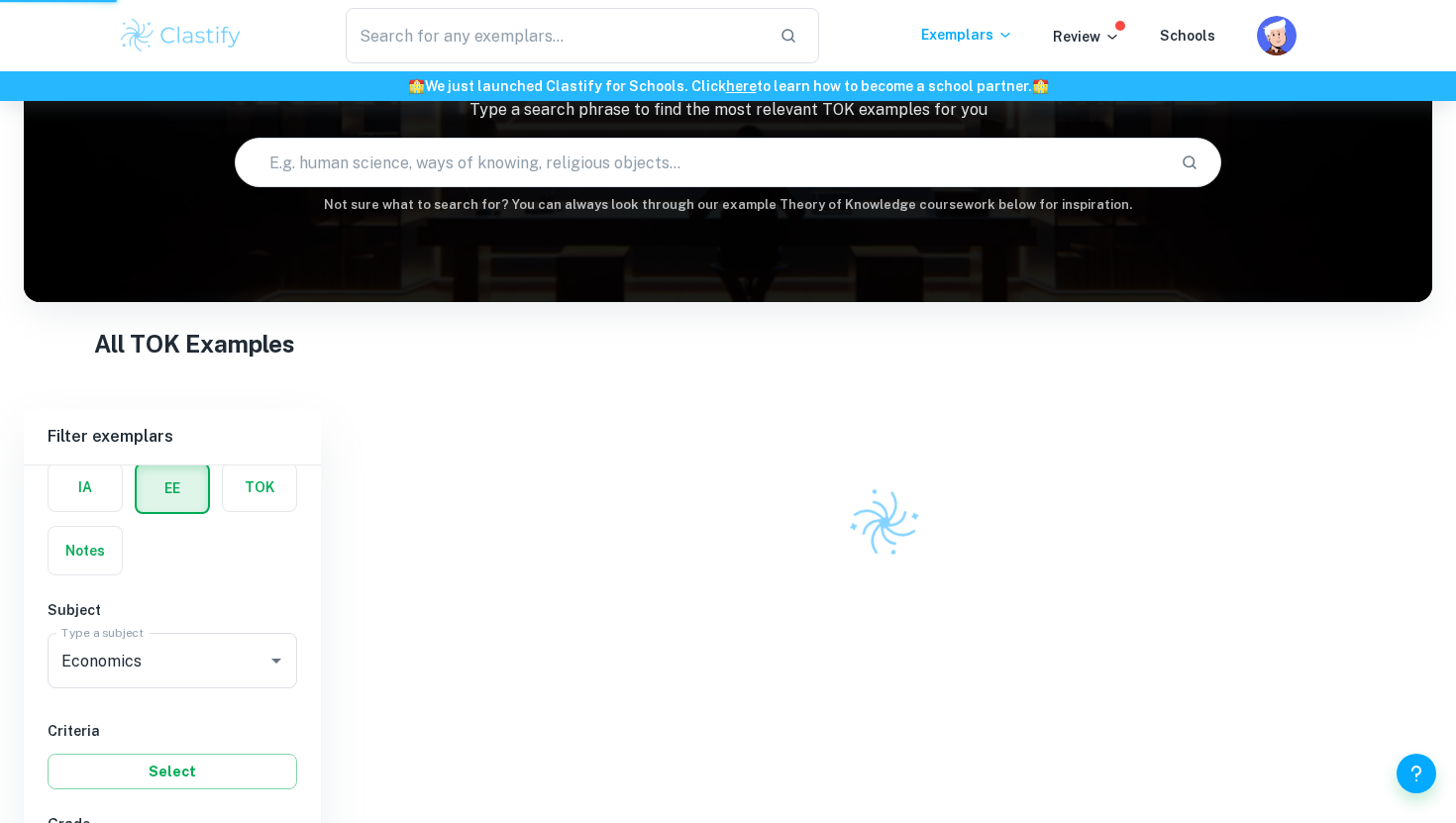 scroll, scrollTop: 101, scrollLeft: 0, axis: vertical 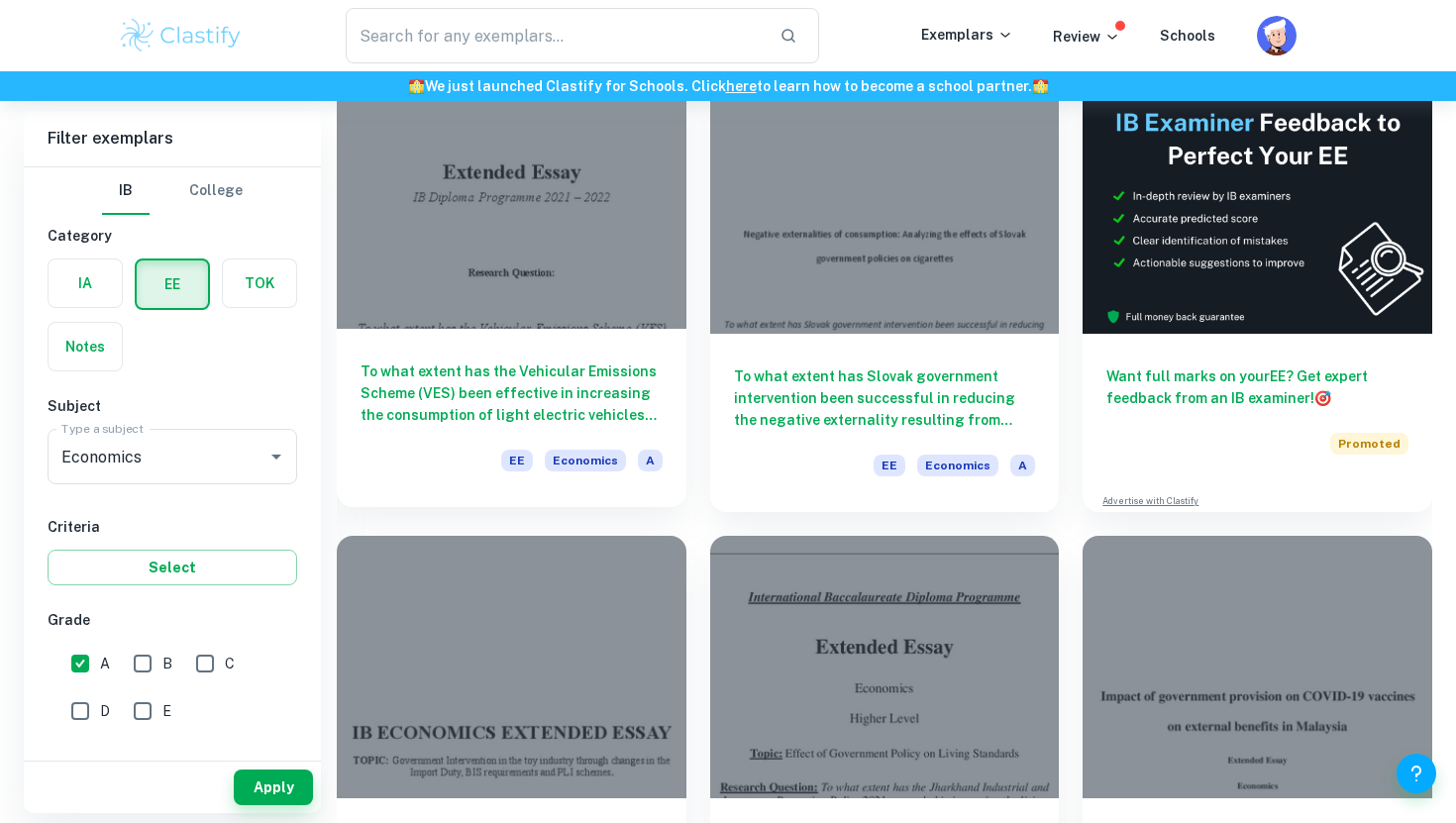 click on "To what extent has the Vehicular Emissions Scheme (VES) been effective in increasing the consumption of light electric vehicles between 2018 and 2020 in [GEOGRAPHIC_DATA]? EE Economics A" at bounding box center (511, 418) 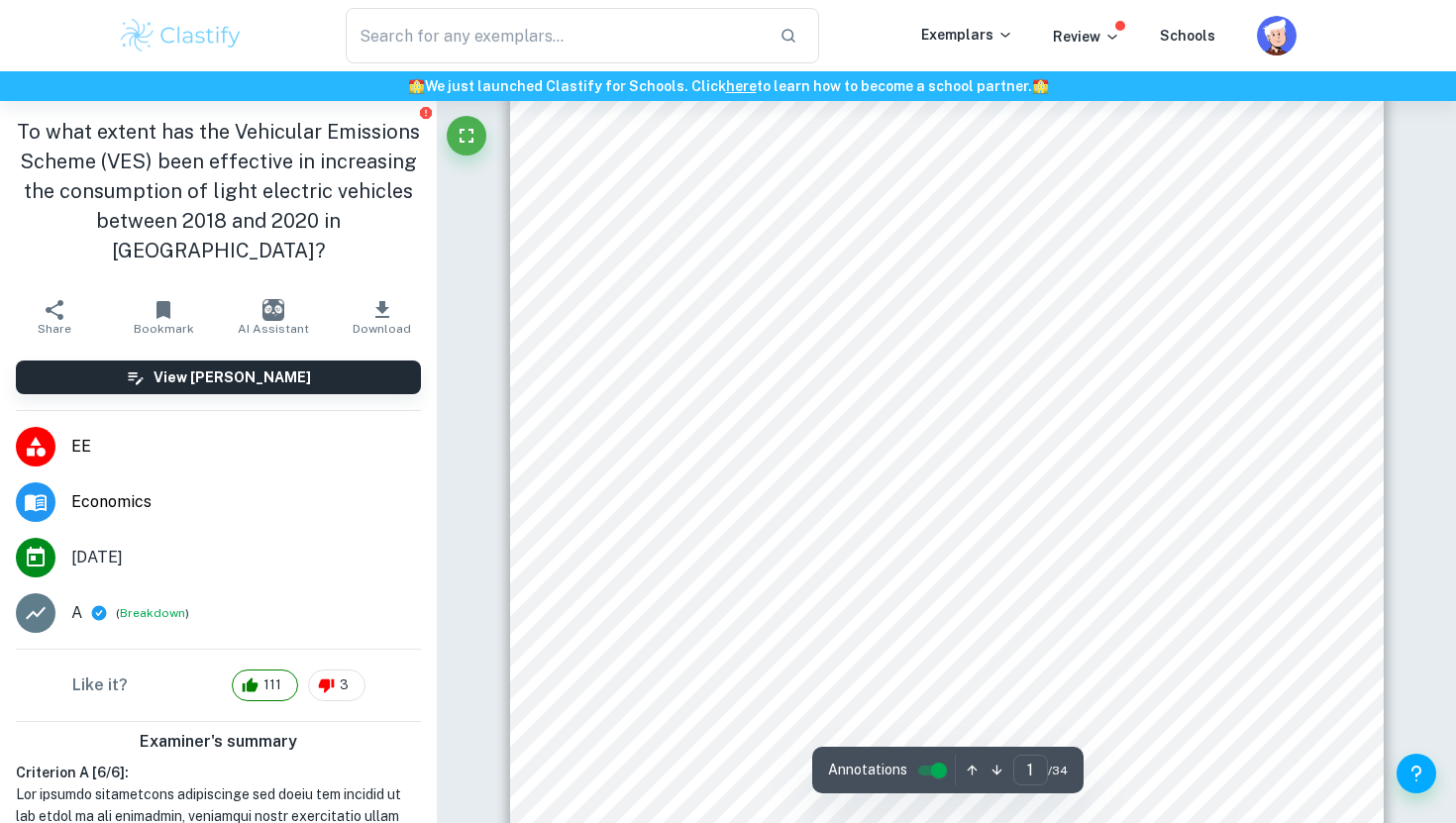 scroll, scrollTop: 482, scrollLeft: 0, axis: vertical 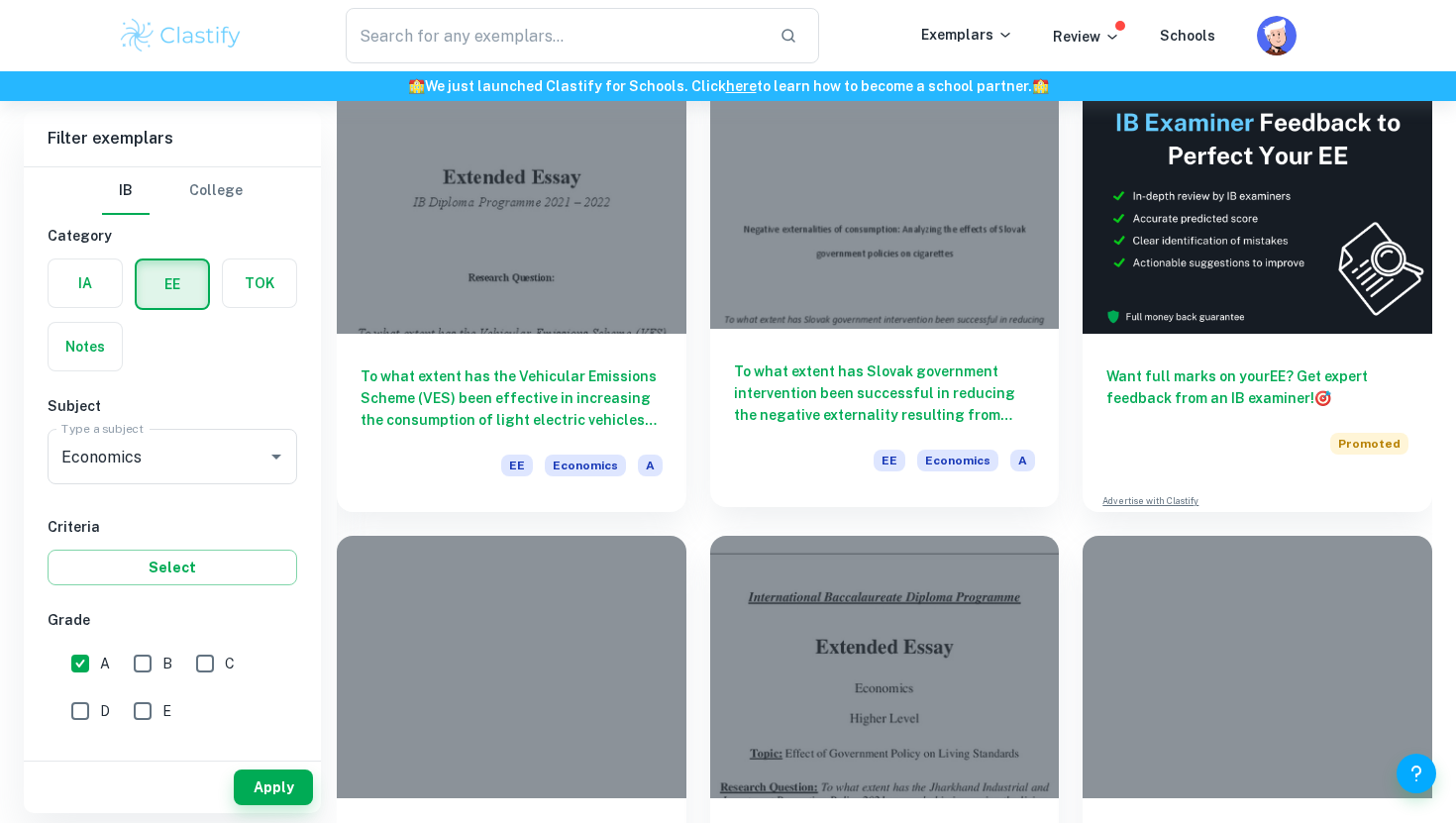 click on "To what extent has Slovak government intervention been successful in reducing the negative externality resulting from cigarette consumption in [GEOGRAPHIC_DATA]?" at bounding box center [884, 393] 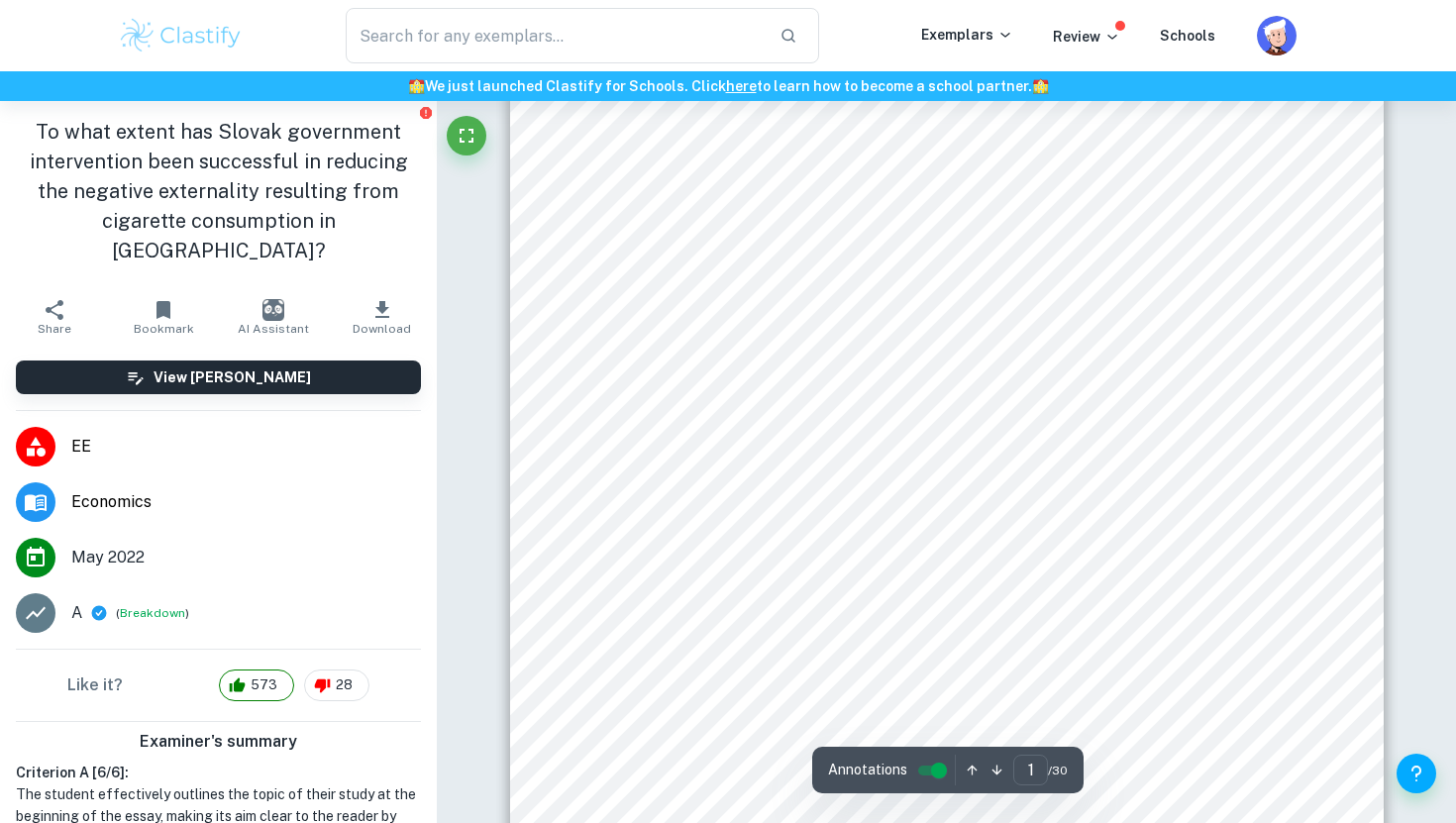 scroll, scrollTop: 187, scrollLeft: 0, axis: vertical 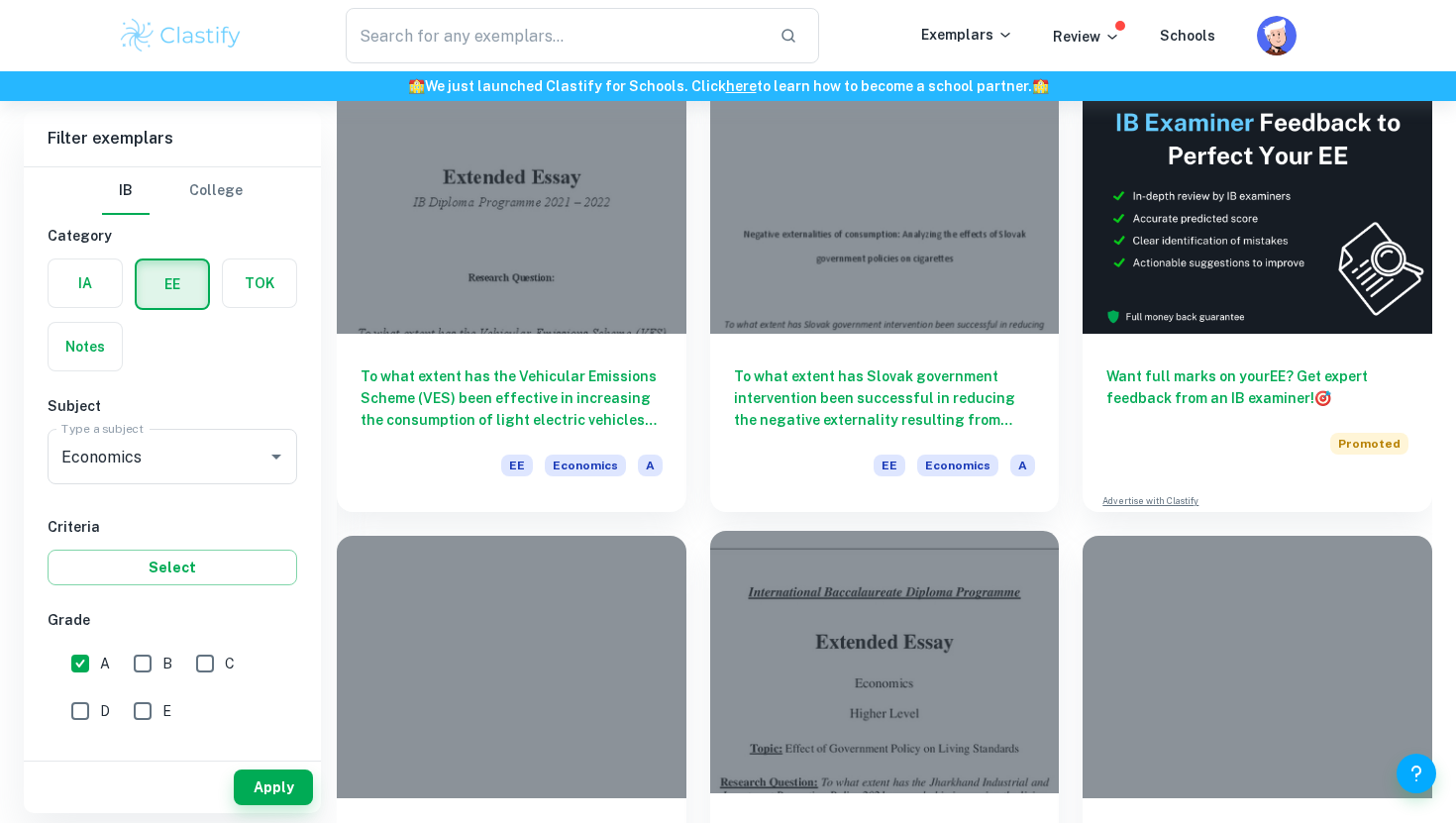 click at bounding box center [884, 662] 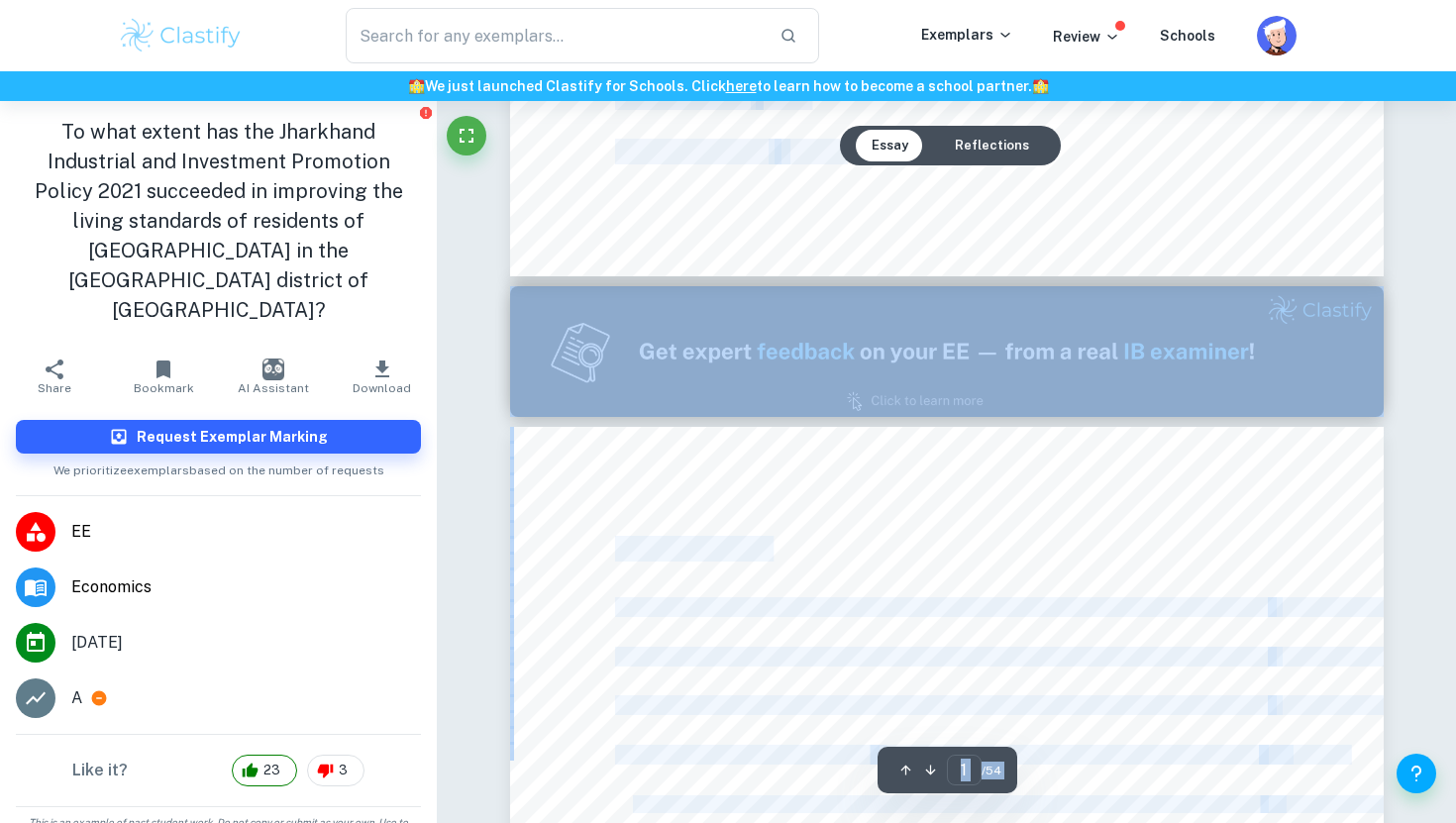 scroll, scrollTop: 983, scrollLeft: 0, axis: vertical 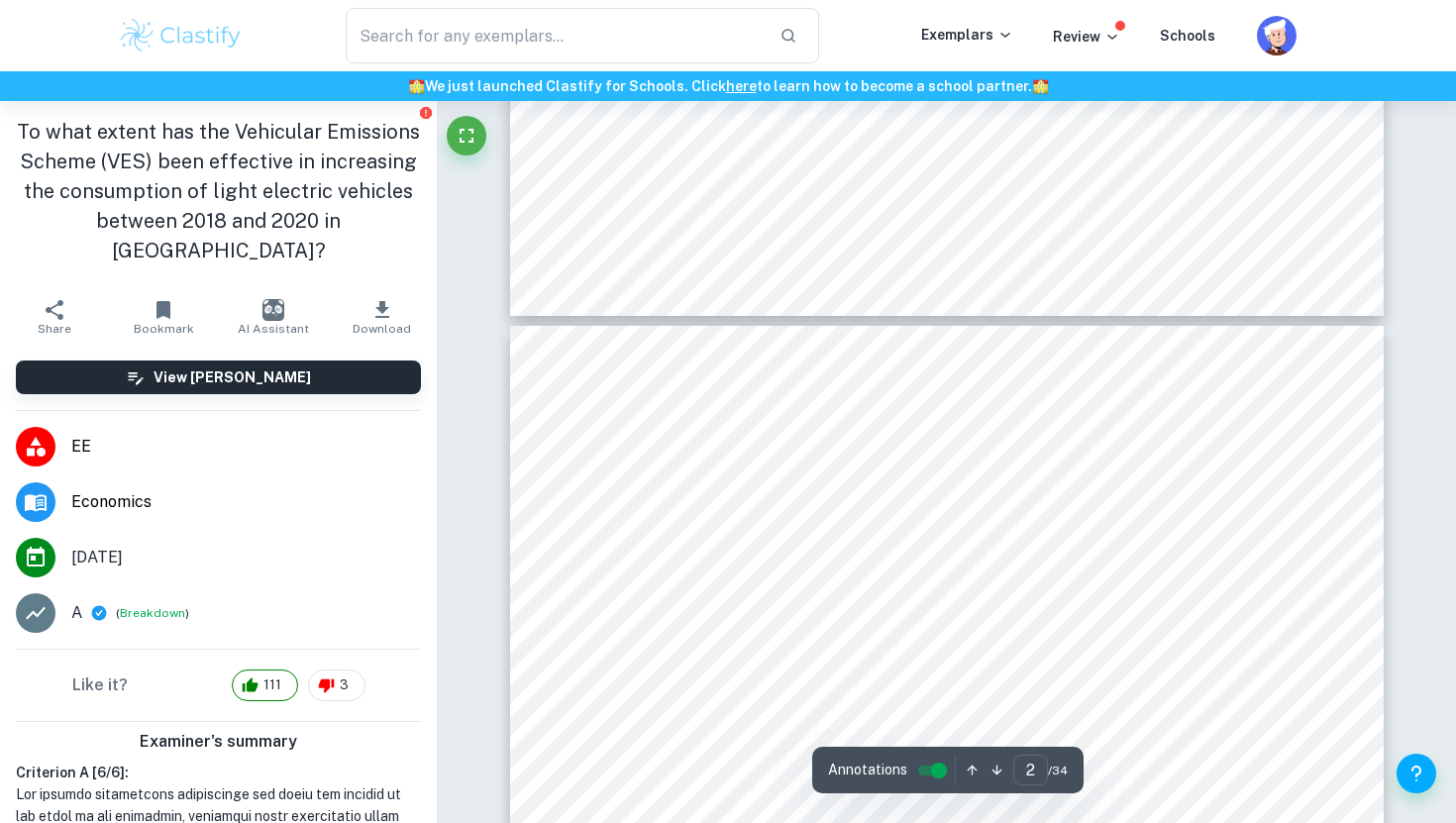 type on "3" 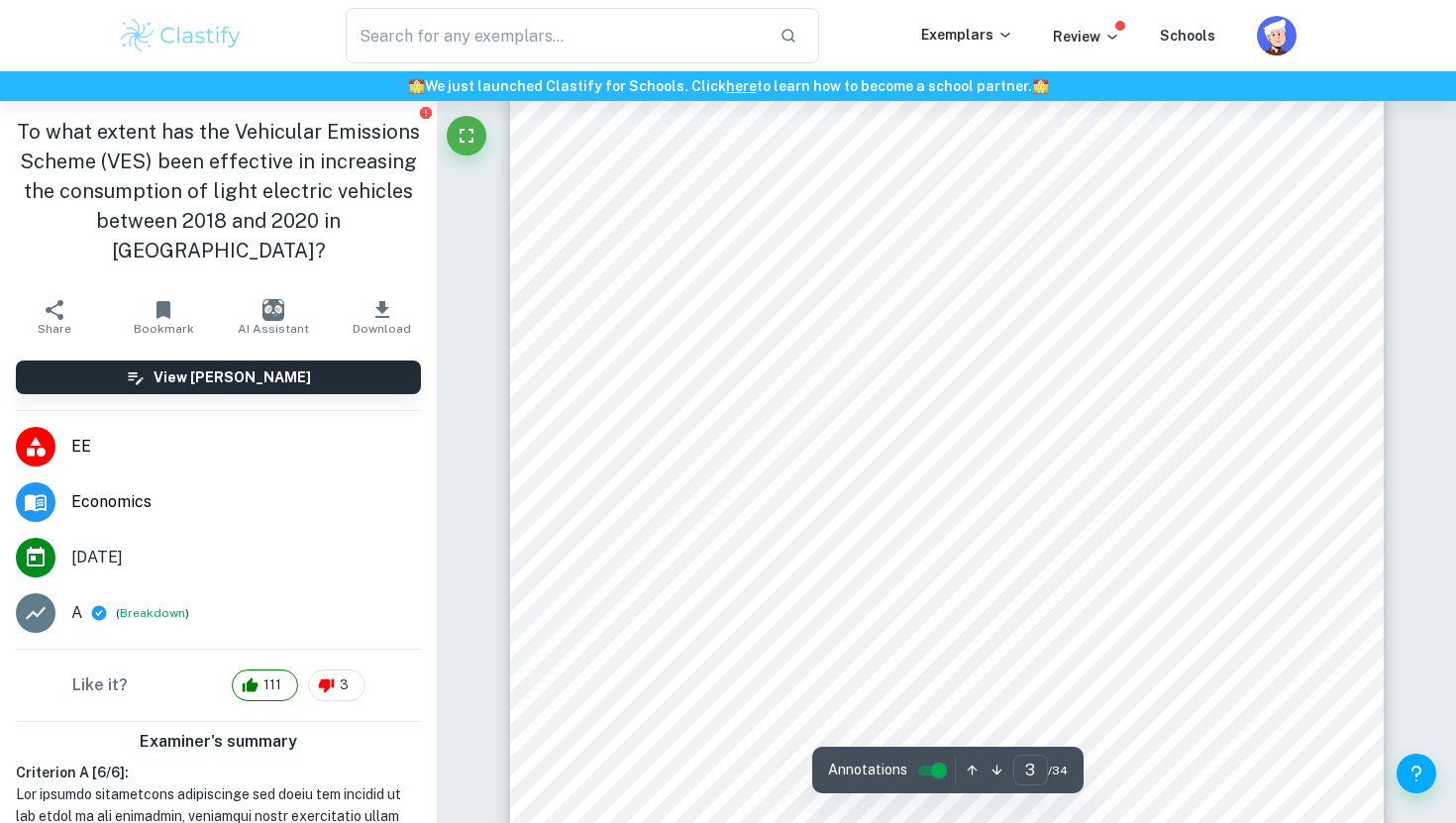 scroll, scrollTop: 2674, scrollLeft: 0, axis: vertical 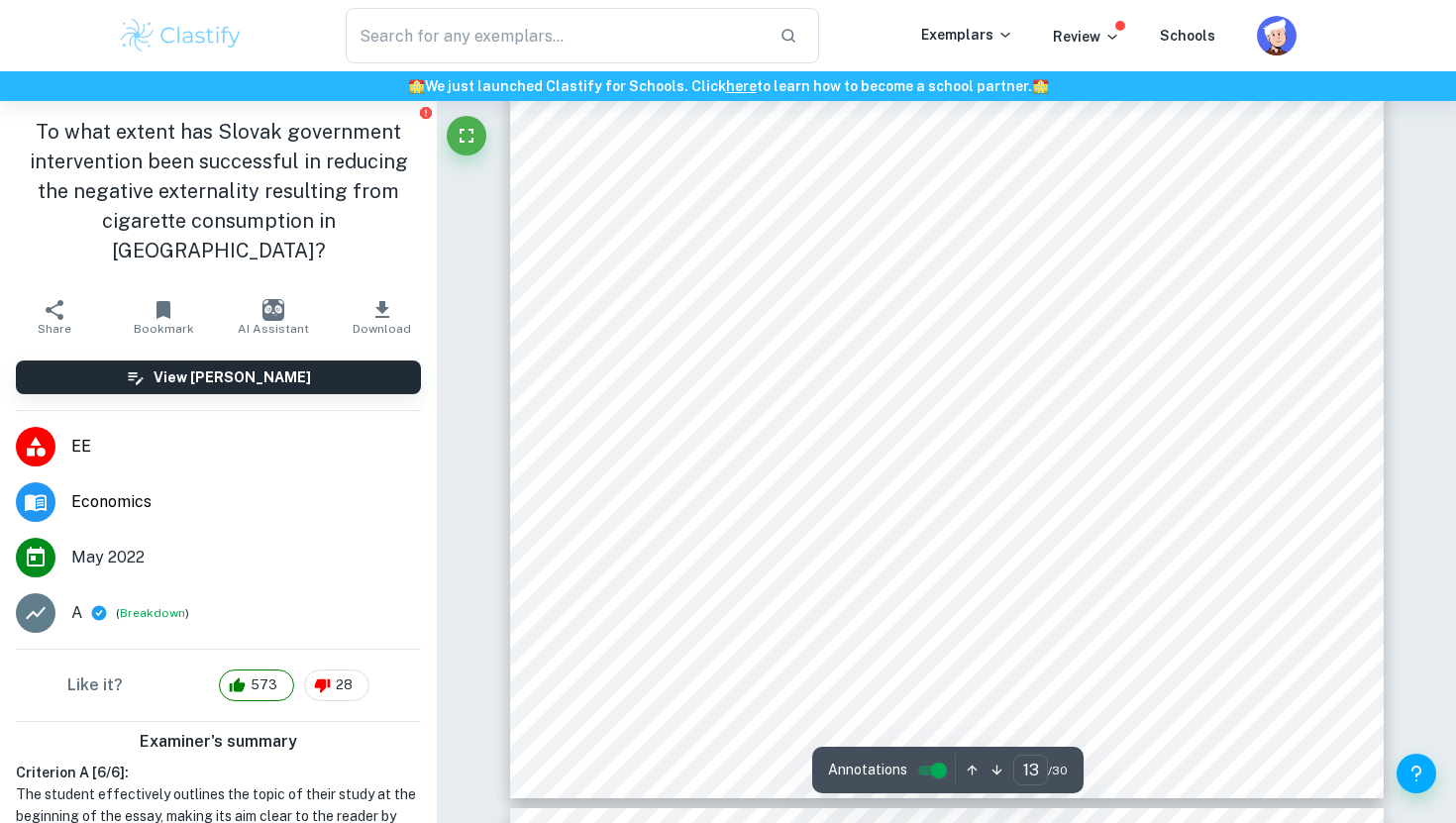 click on "13 countries. The lower-income countries analyzed were Poland, Latvia, Bulgaria, and Romania. In their cases, the elasticities were around 1. However, in the case of the other 24 countries, including Slovakia, the average elasticity was 0.503 (Yeh et al.). This means that the PED for cigarettes is extremely inelastic. As mentioned above the PED depends on many factors and is hard to isolate, therefore these estimates are only orientational and partially help predict consumer behavior. Burden of taxation When an indirect tax is imposed, the government gains revenue. This revenue is paid by consumers and producers of the taxed goods. The share of the indirect tax paid by the consumer and the producer varies based on their respective elasticities, the price elasticity of supply of the supplier and the price elasticity of demand of the consumer. The latter is much more inelastic than the former (Blink 112), hence a larger proportion of the tax is paid by the consumers. Figure 6 (Adapted from Blink and Dorton 112)" at bounding box center (947, 233) 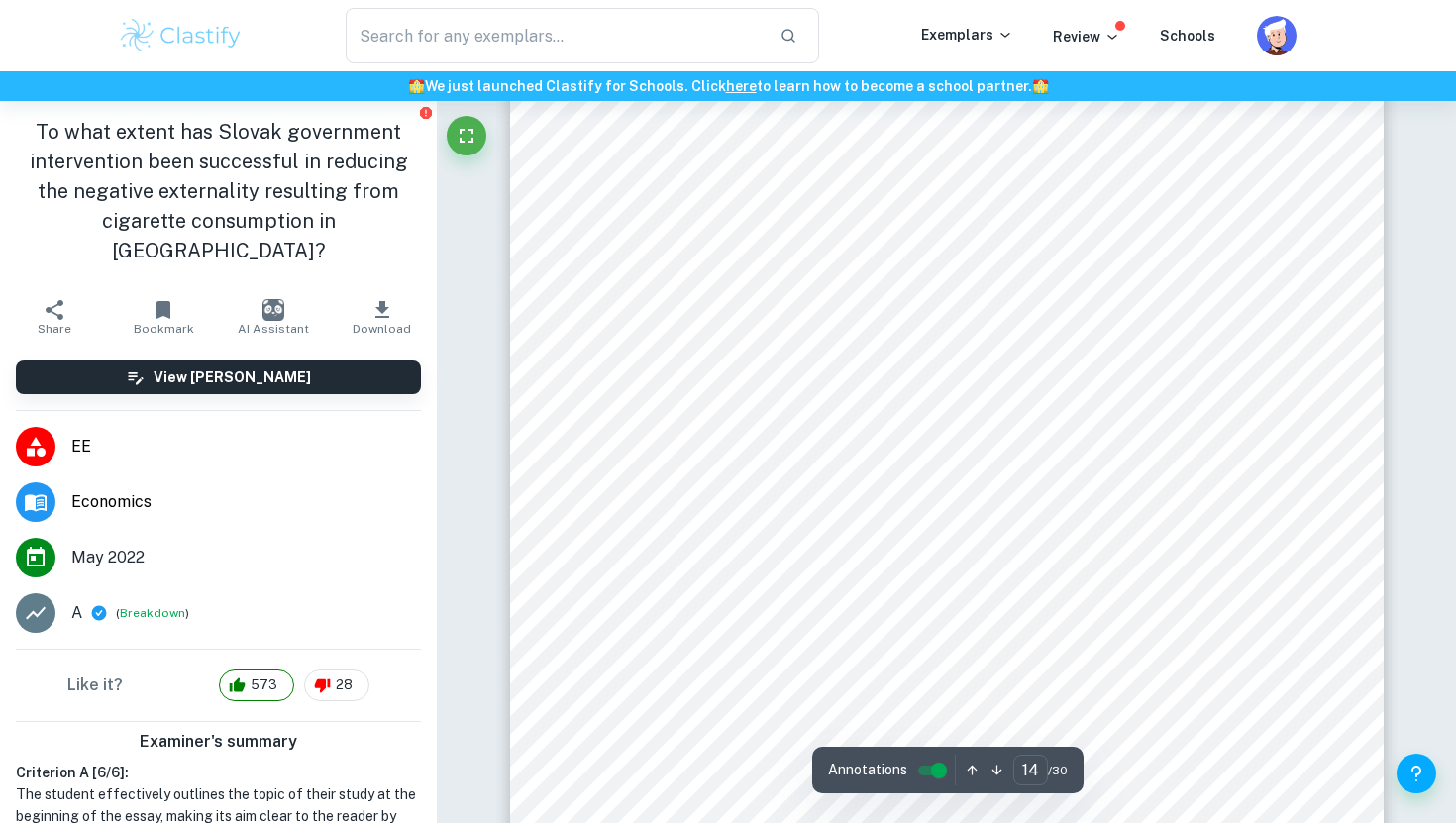 click on "14 The more inelastic the demand or supply, the steeper the curve. As shown in figure 6, the demand curve is steeper than the supply curve. Therefore, the tax paid by the consumers of cigarettes, the total area shaded by the lighter blue color, is larger than the tax paid by the producer. The greater burden on consumers suggests that in the long term, rational consumers will decrease their total consumption, decreasing the negative externality. Income Another important component that affects the consumption of cigarettes is the total amount of disposable income of every consumer (Ritesh). The larger the percentage of income spent on cigarettes yearly is, the larger the difference in consumption following a price change in cigarettes is. As seen in figure 7 the disposable income per productive person in Slovakia is increasing. Between 2016 and 2017 it rose by 7.7%. This suggests that a 4.8% increase in cigarette prices, due to taxation, does not affect the consumers, since incomes rose faster than Year   2016" at bounding box center [947, 267] 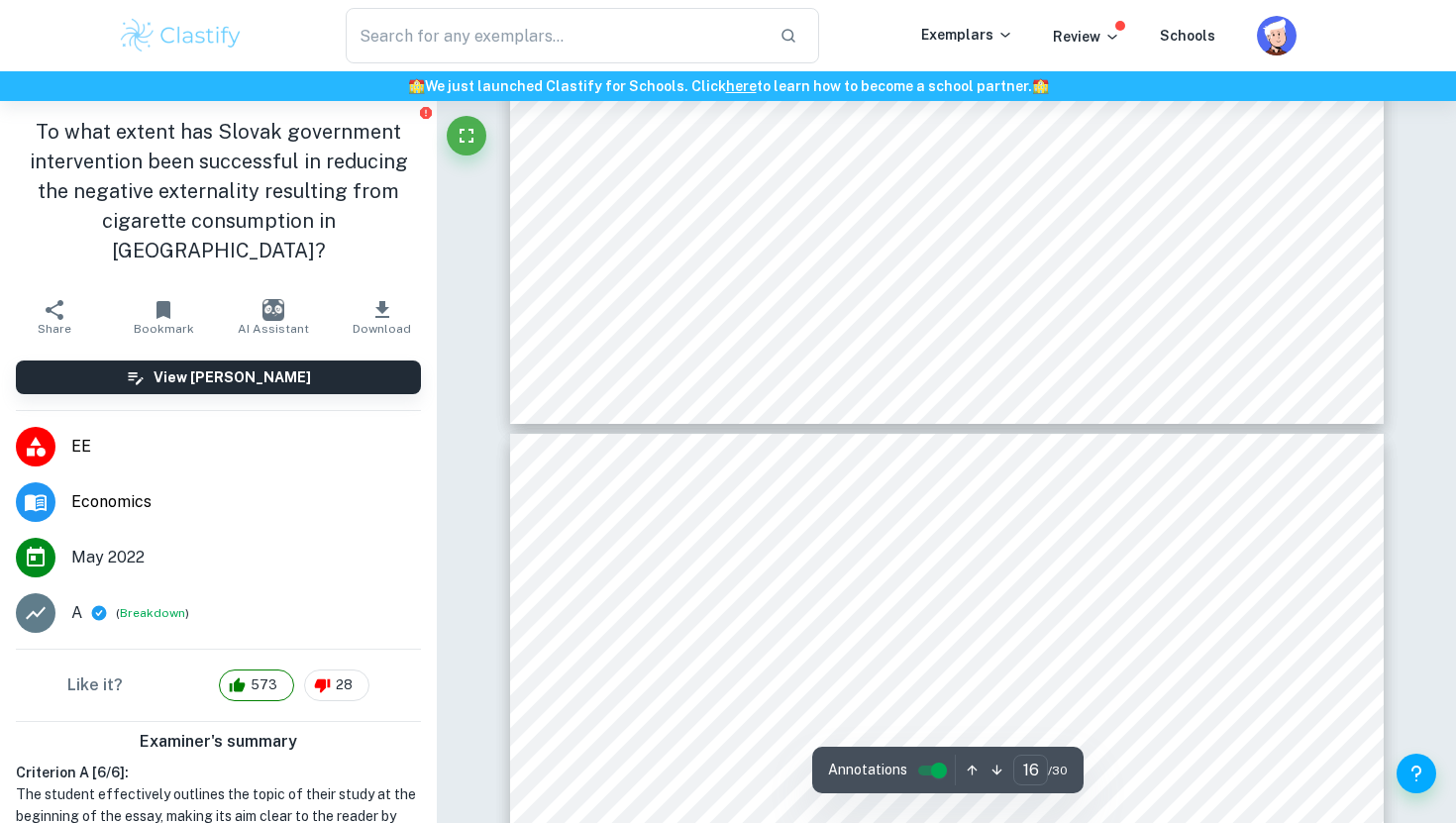 scroll, scrollTop: 18068, scrollLeft: 0, axis: vertical 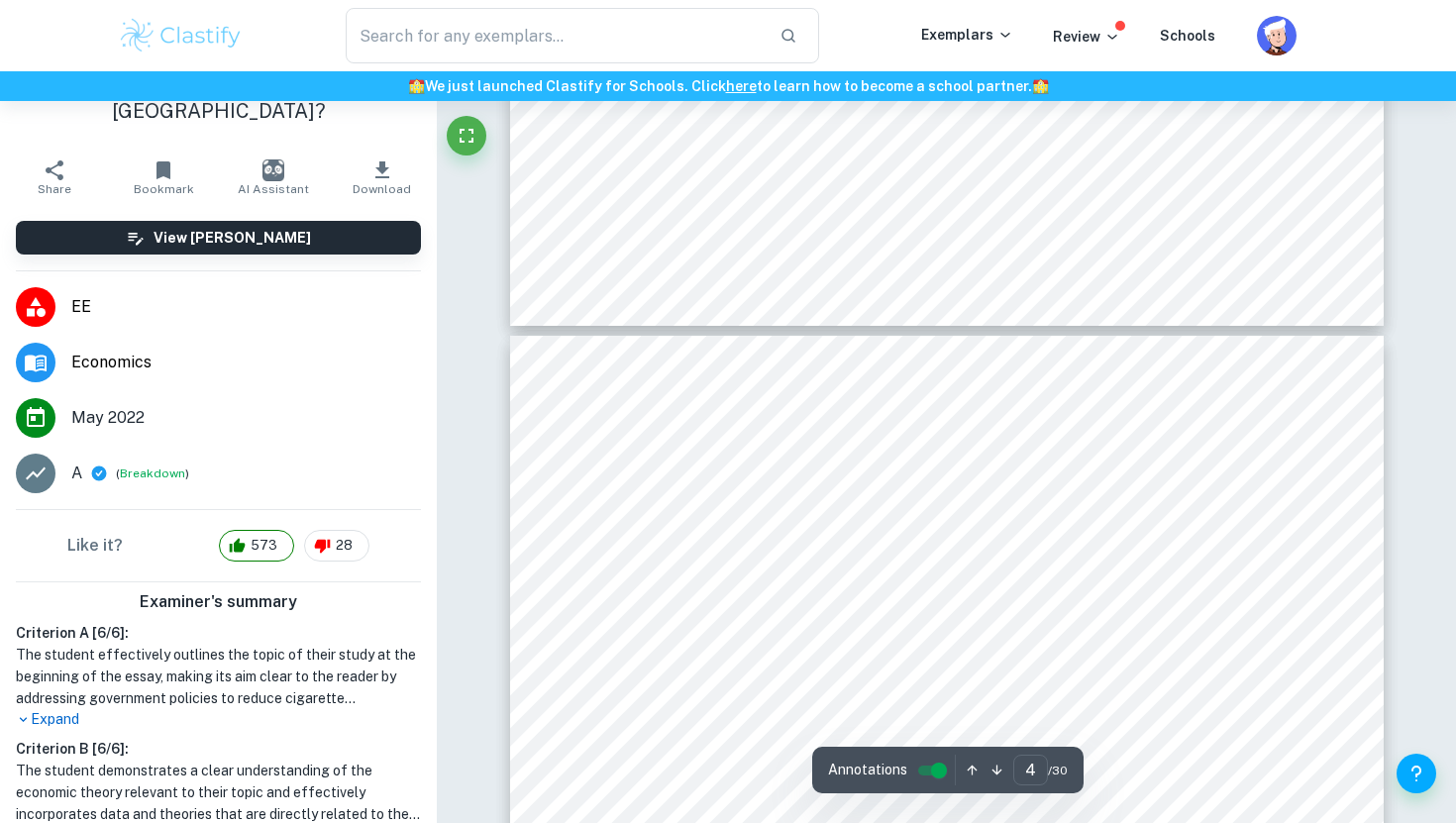 type on "3" 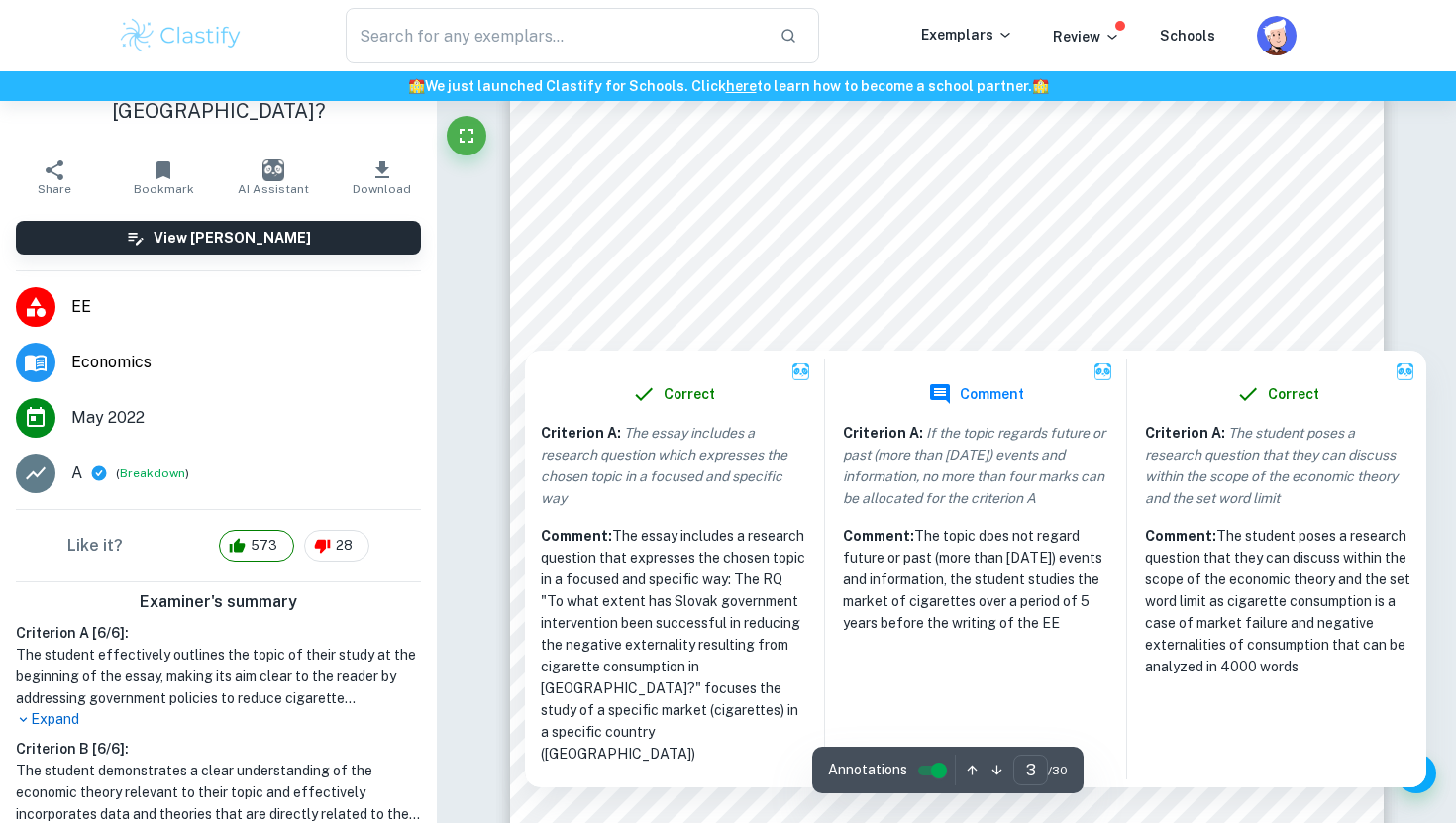 scroll, scrollTop: 2471, scrollLeft: 0, axis: vertical 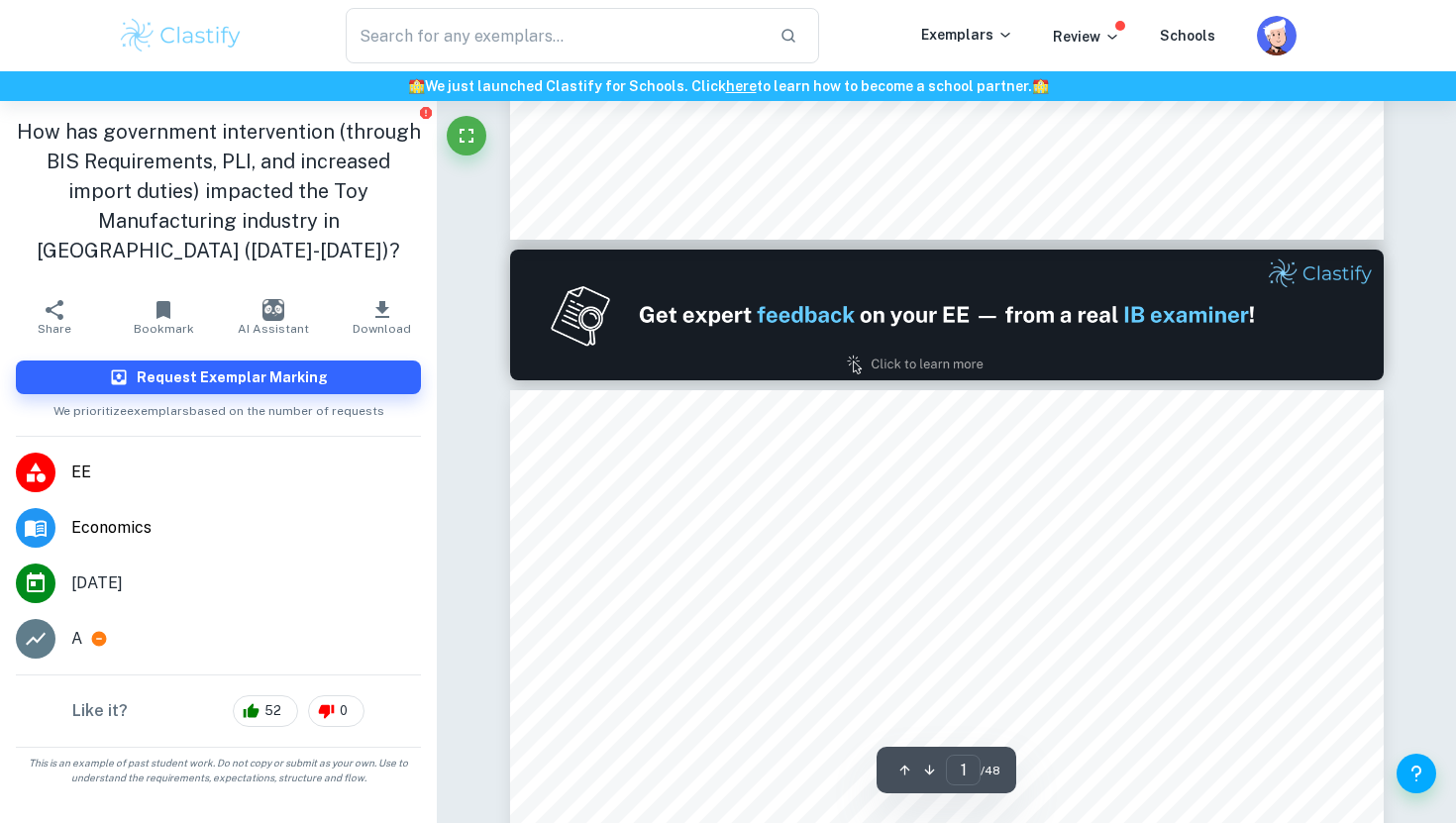 type on "2" 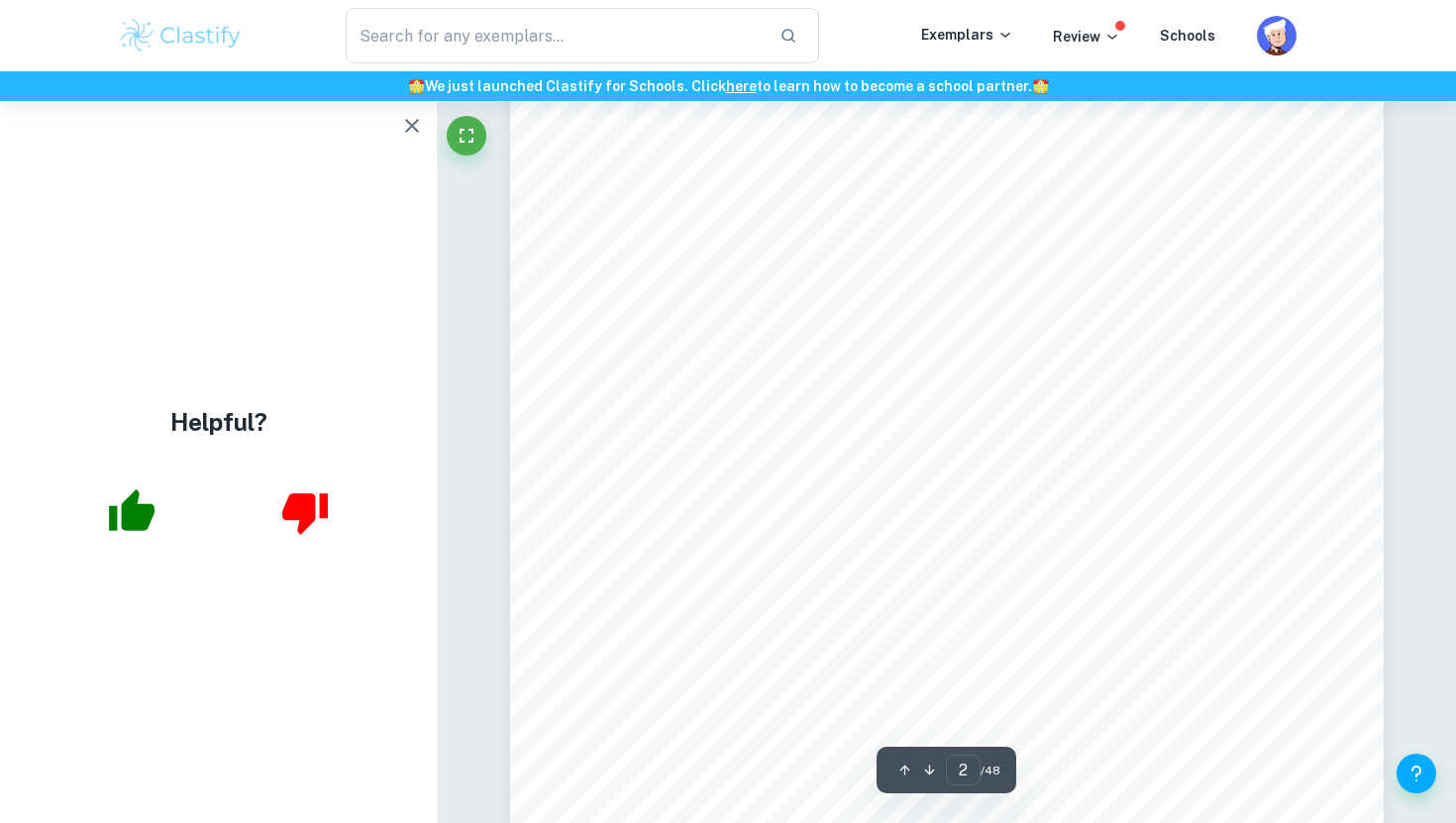scroll, scrollTop: 1509, scrollLeft: 0, axis: vertical 